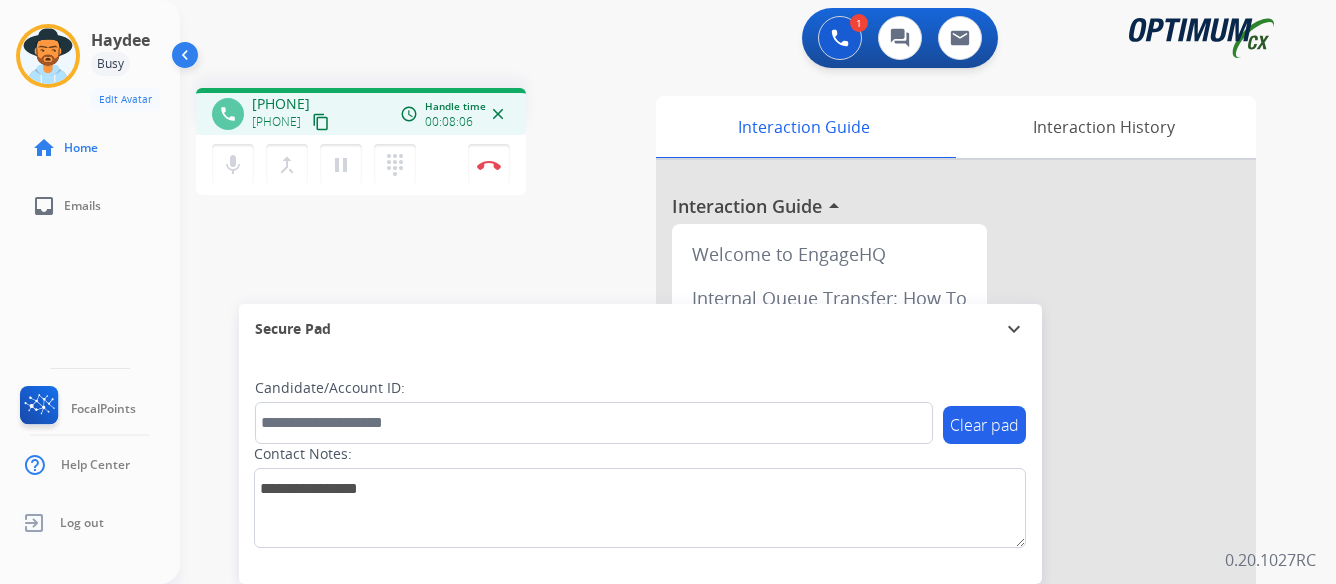 scroll, scrollTop: 0, scrollLeft: 0, axis: both 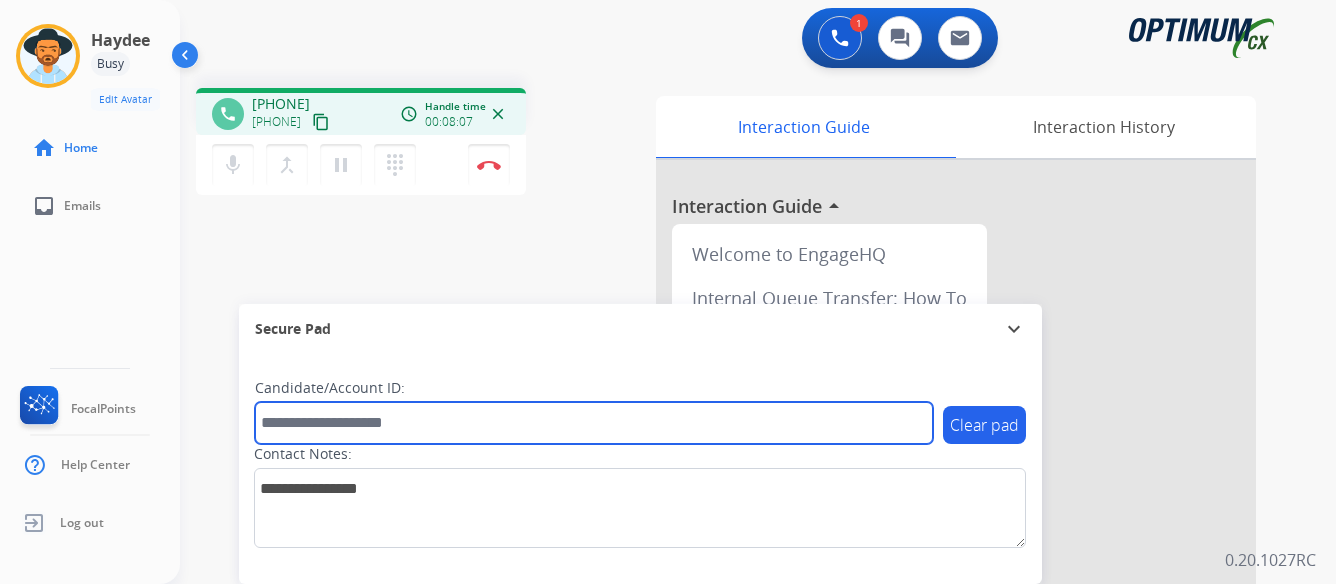 click at bounding box center [594, 423] 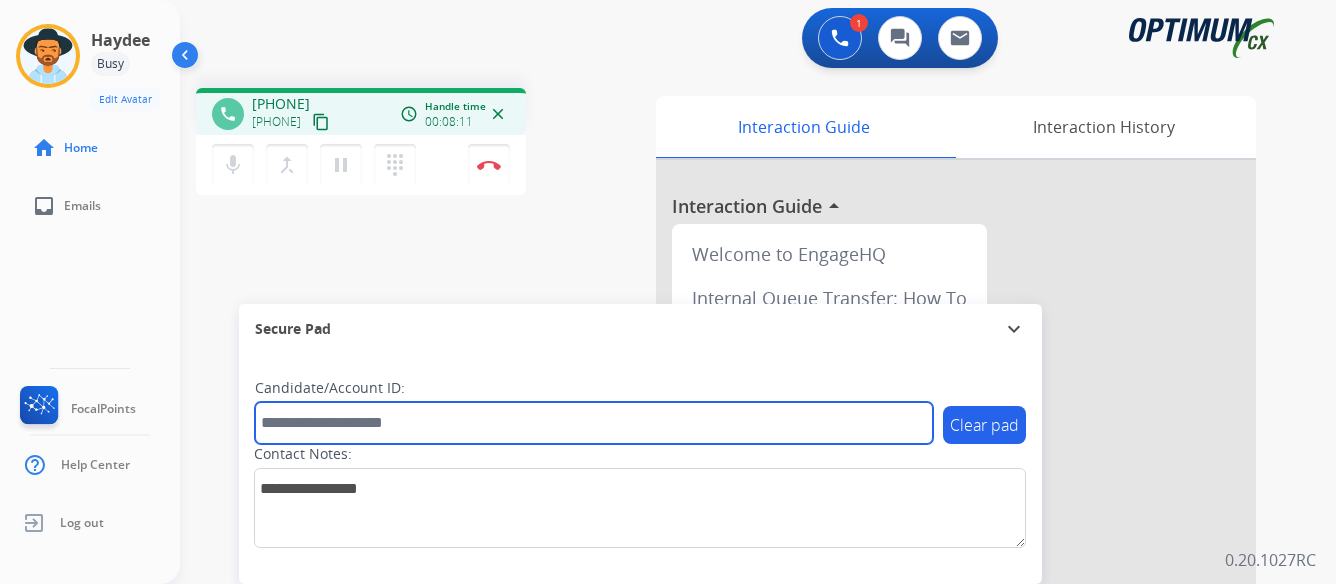 paste on "*******" 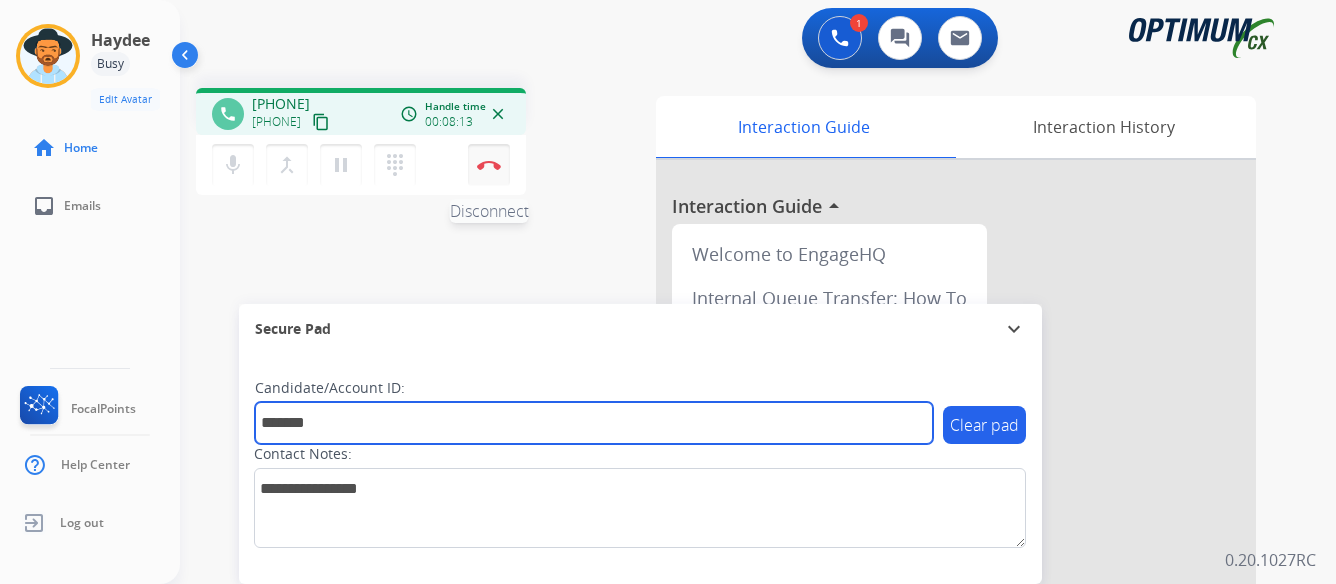 type on "*******" 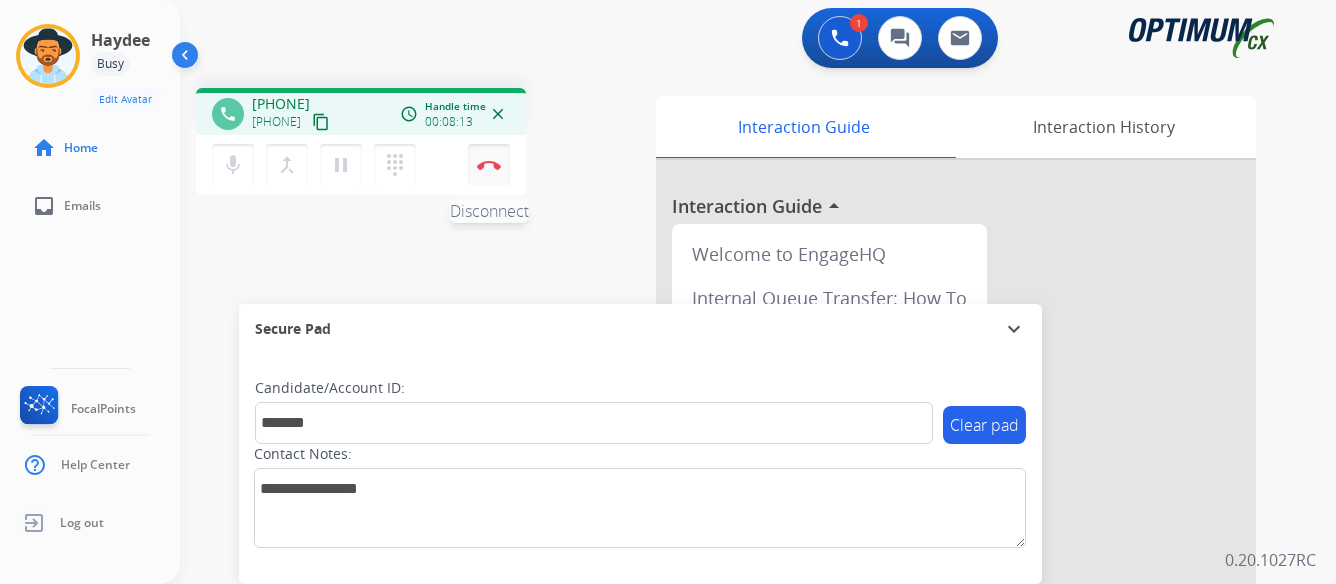 click on "Disconnect" at bounding box center [489, 165] 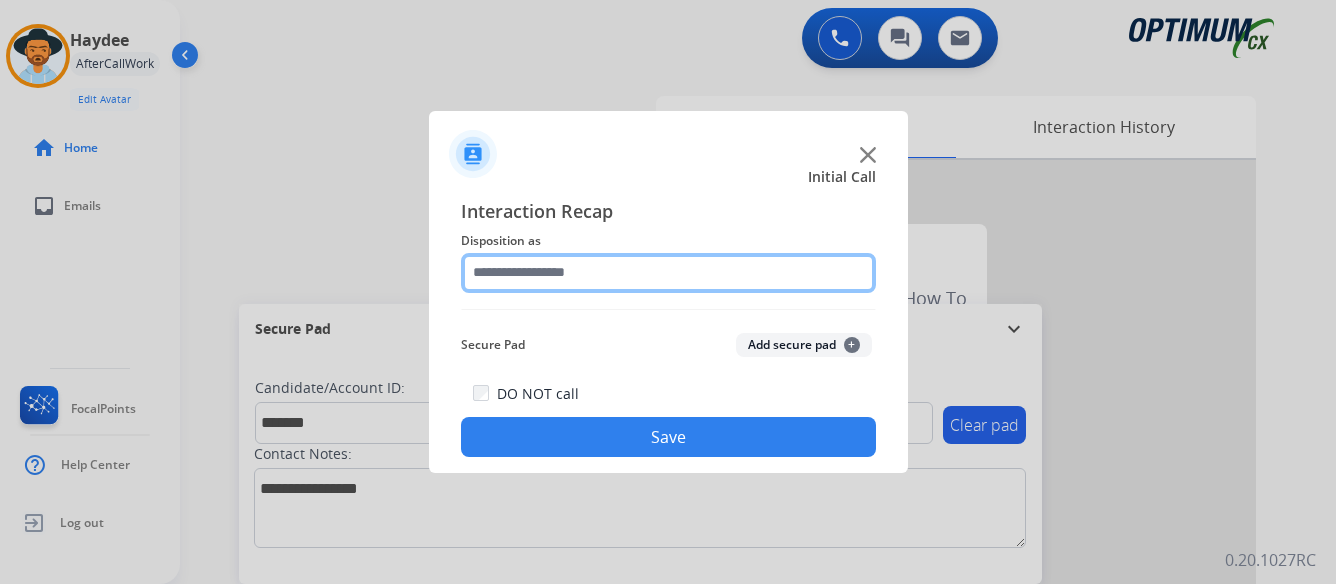 click 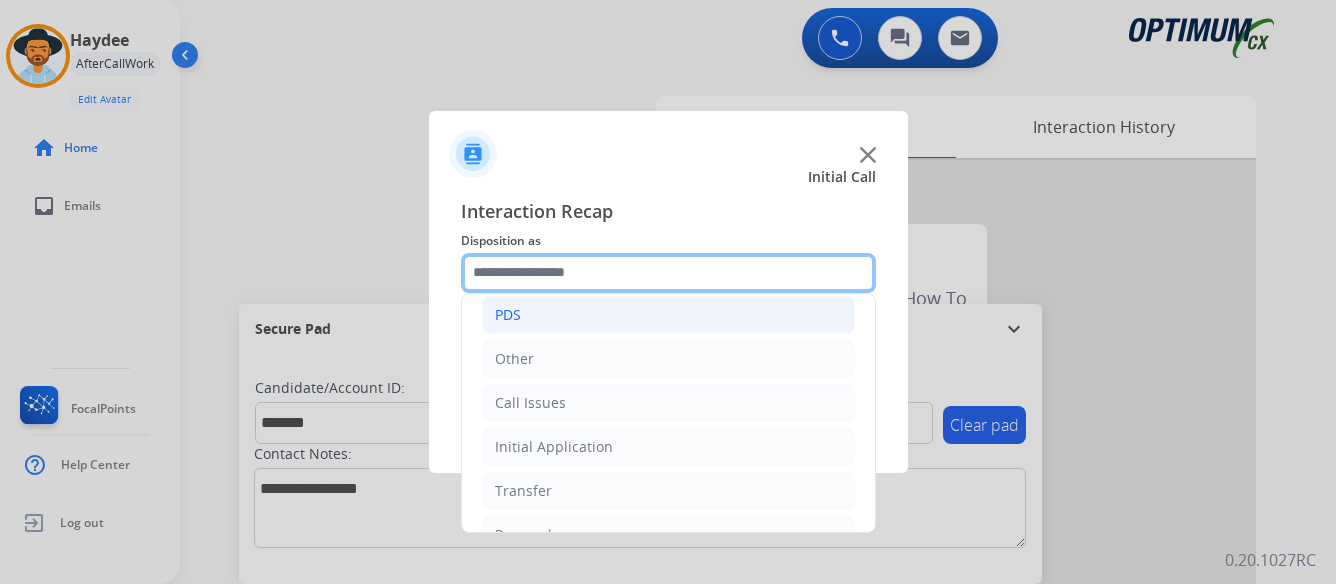 scroll, scrollTop: 136, scrollLeft: 0, axis: vertical 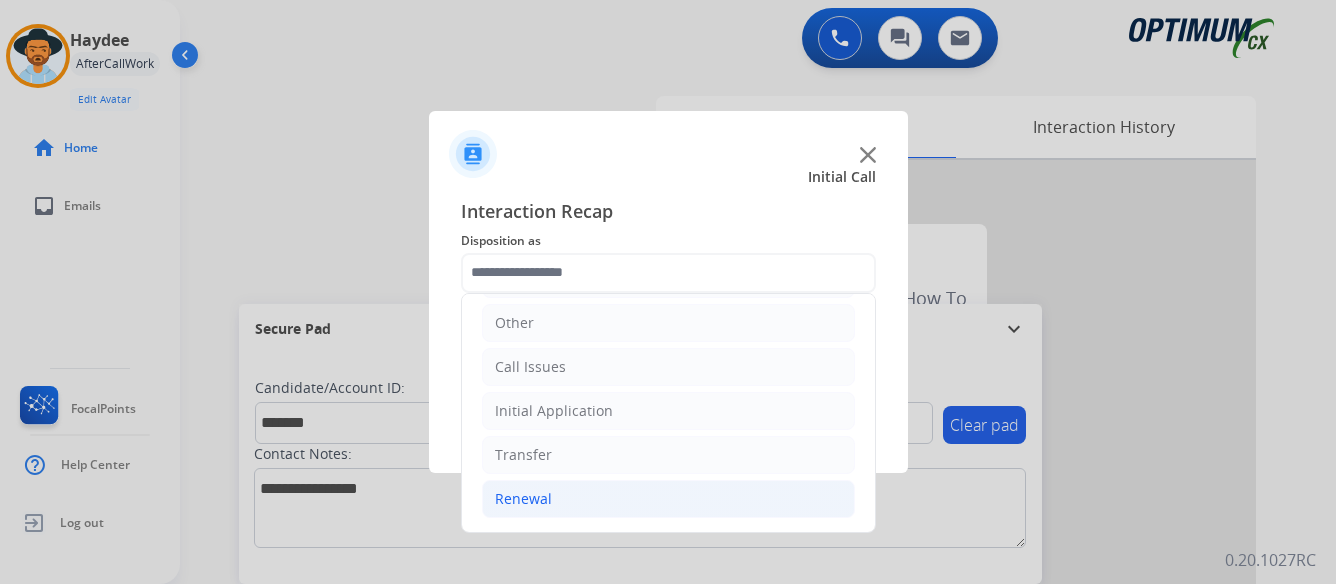 click on "Renewal" 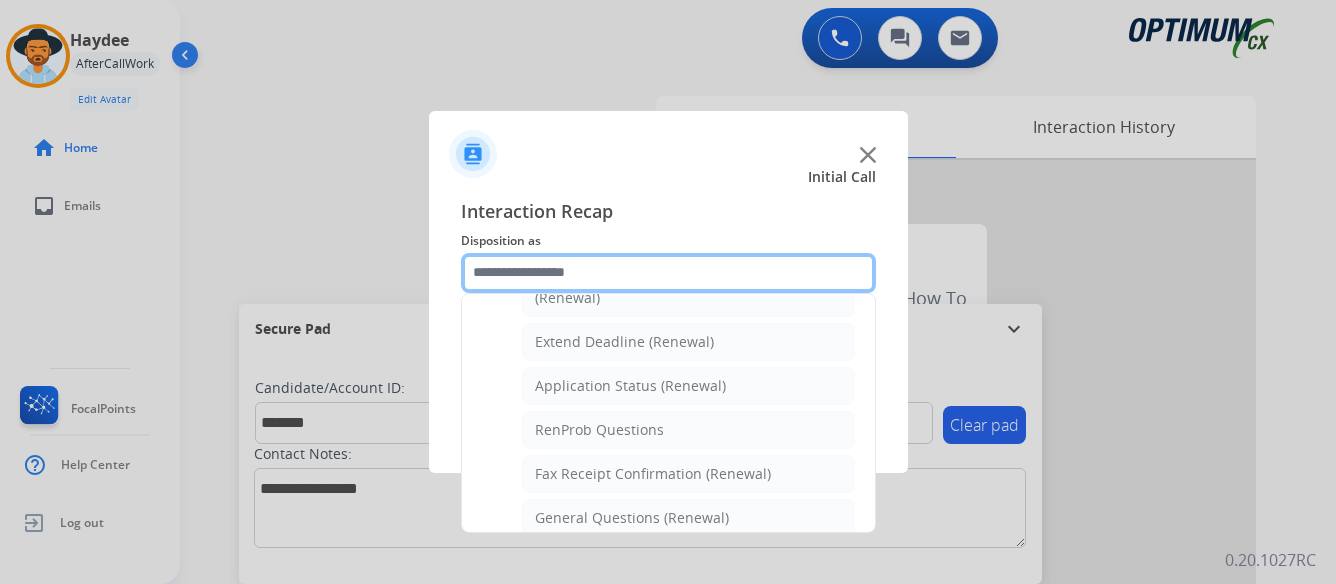 scroll, scrollTop: 436, scrollLeft: 0, axis: vertical 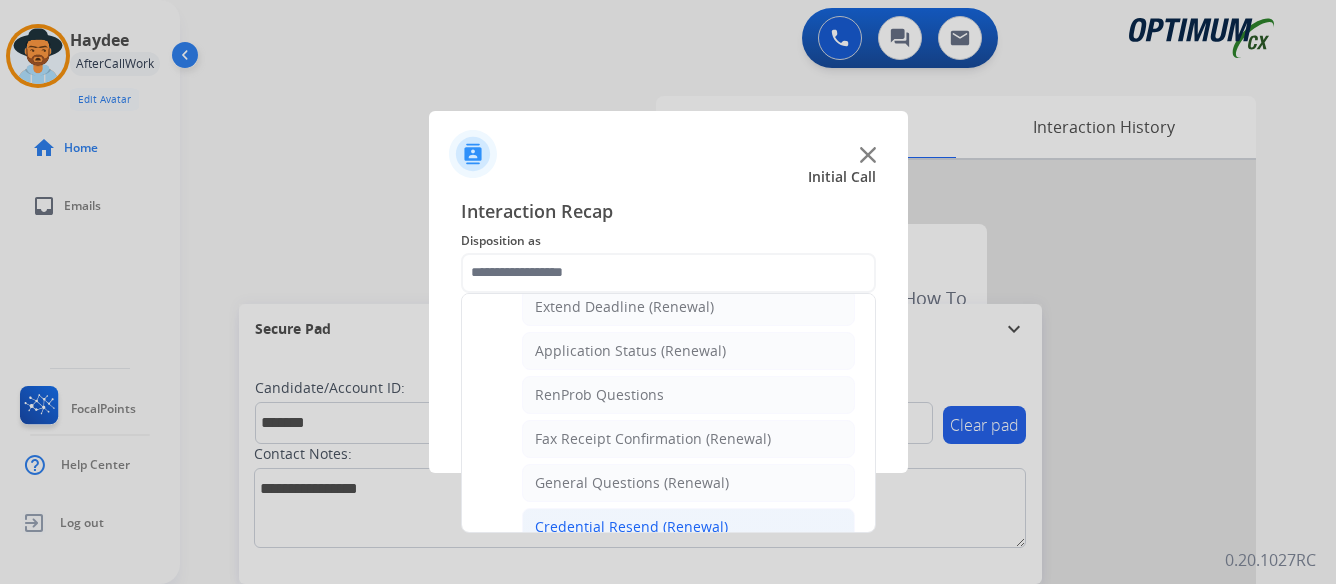click on "Credential Resend (Renewal)" 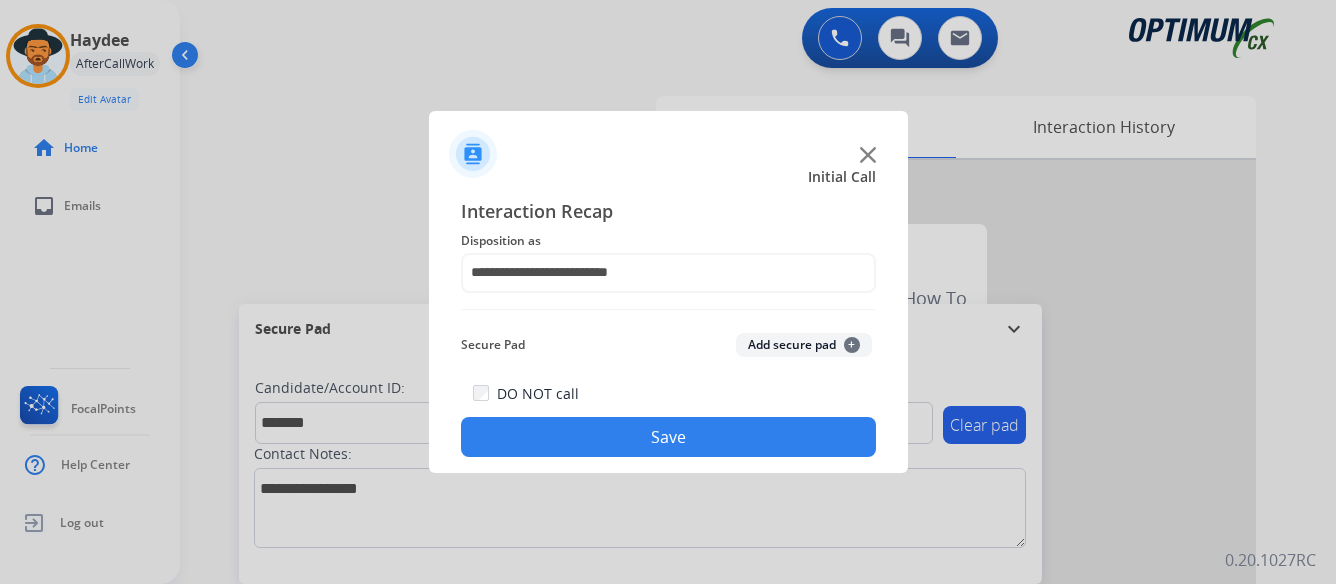 click on "Save" 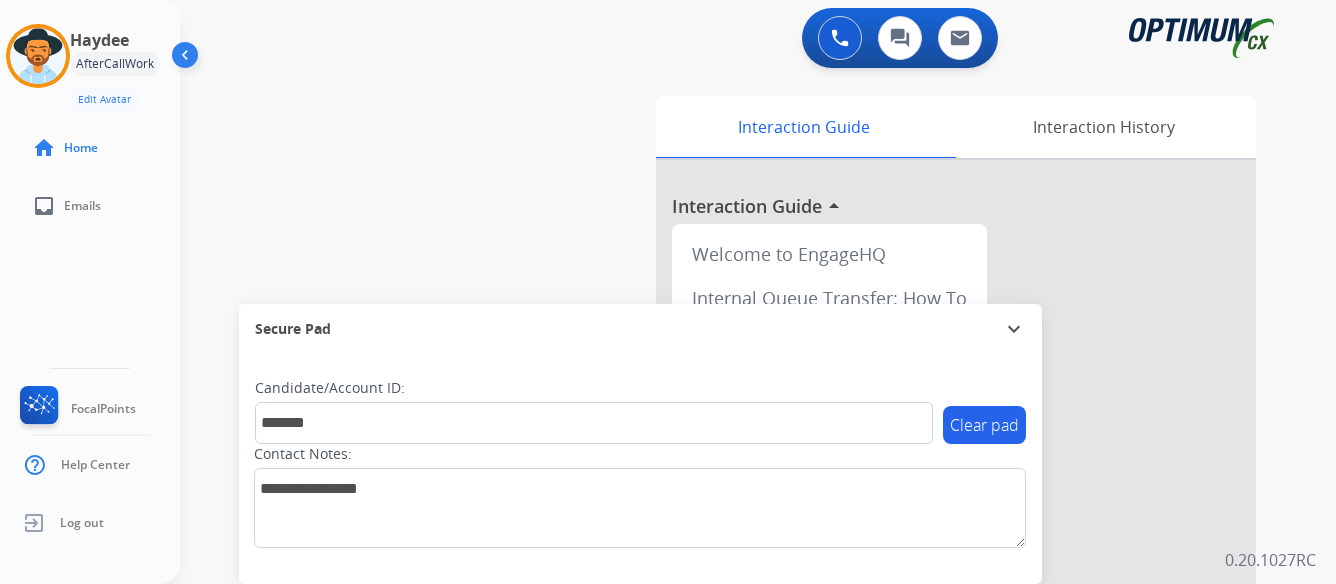type 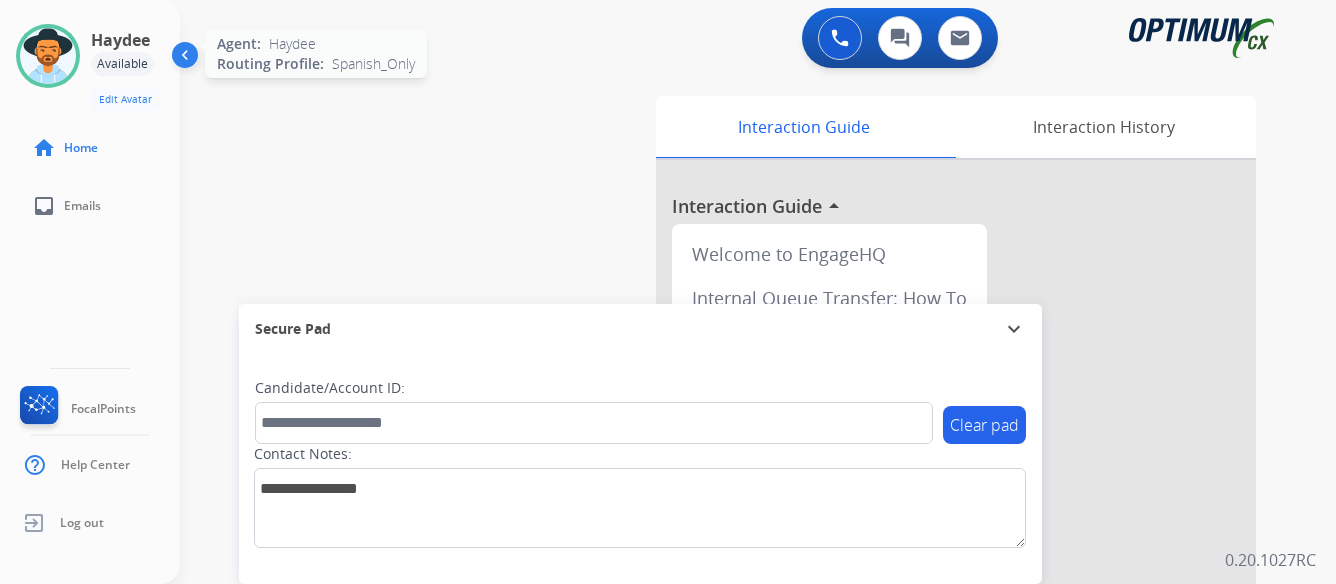click at bounding box center [48, 56] 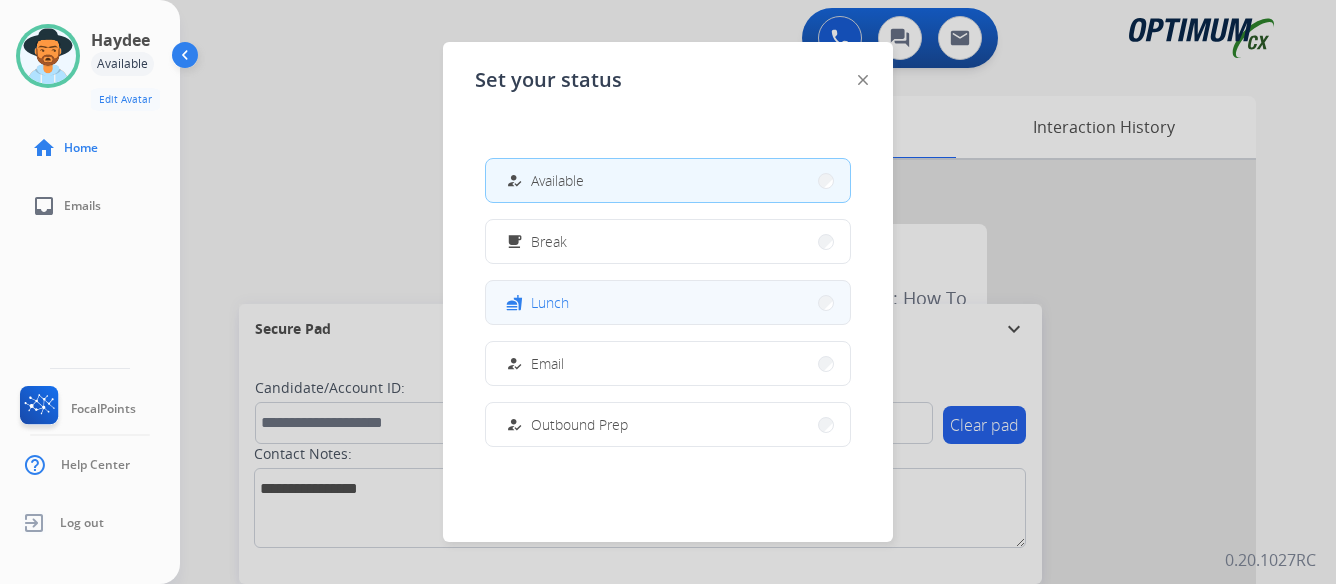 click on "fastfood Lunch" at bounding box center (668, 302) 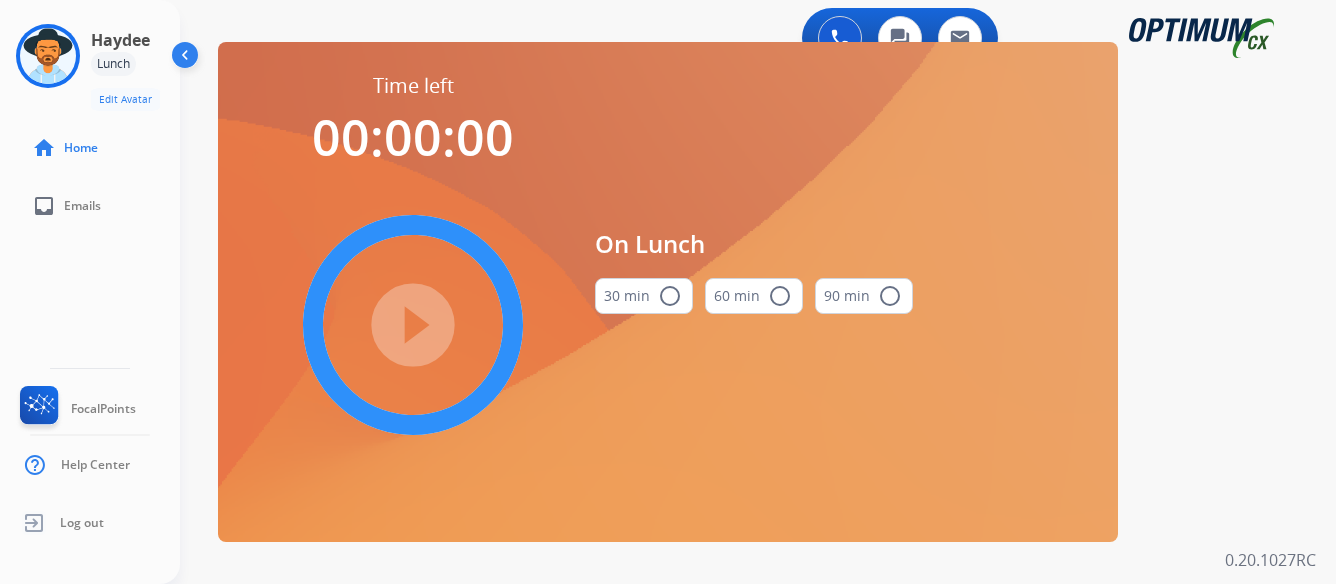 click on "radio_button_unchecked" at bounding box center (670, 296) 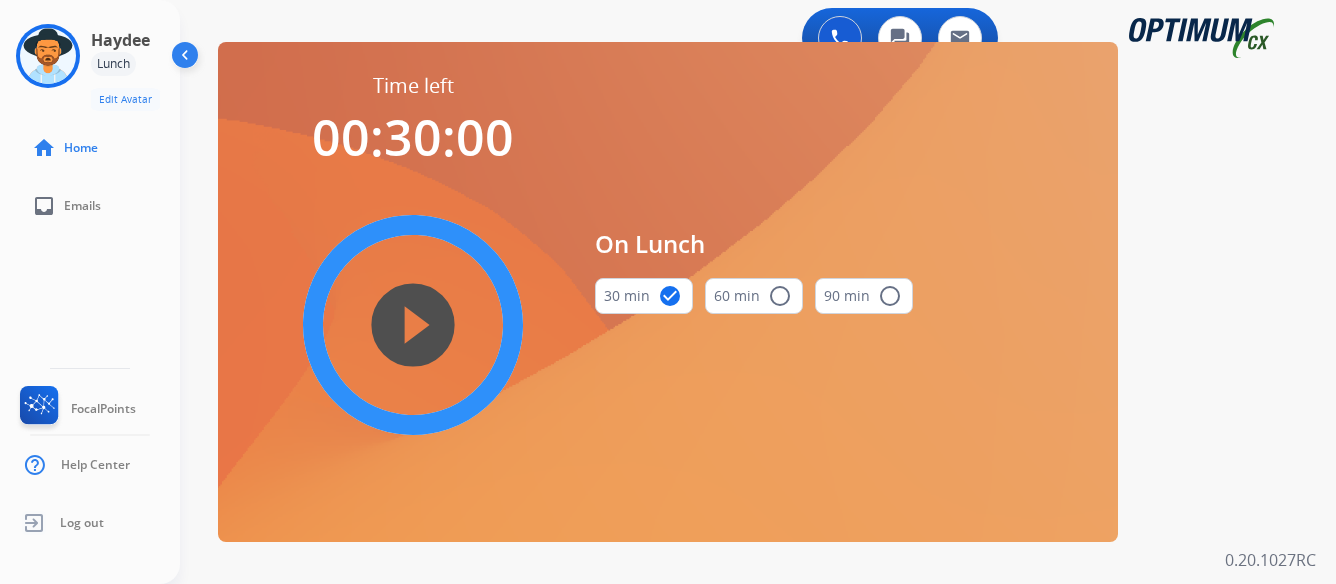 click on "play_circle_filled" at bounding box center (413, 325) 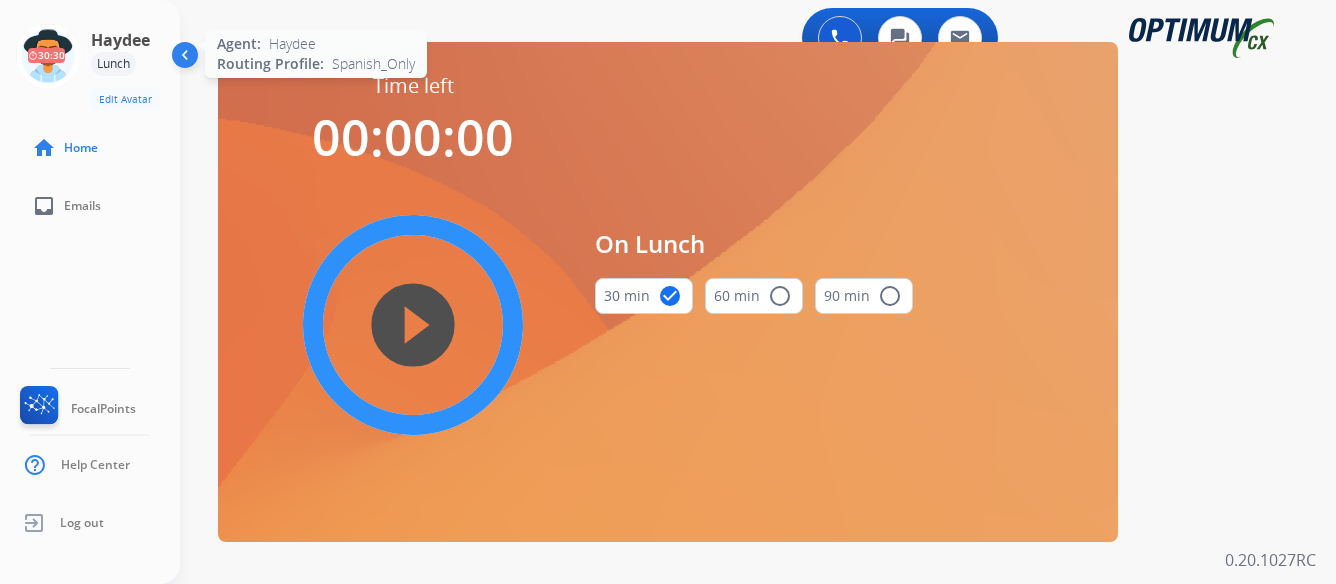 click 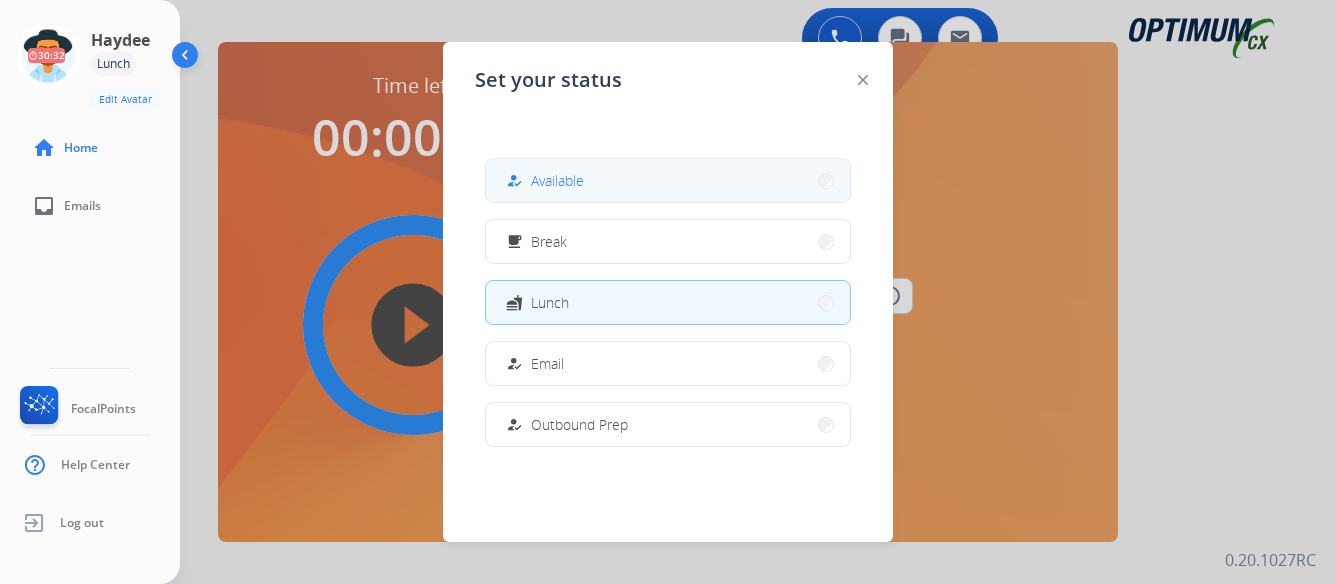click on "how_to_reg Available" at bounding box center (668, 180) 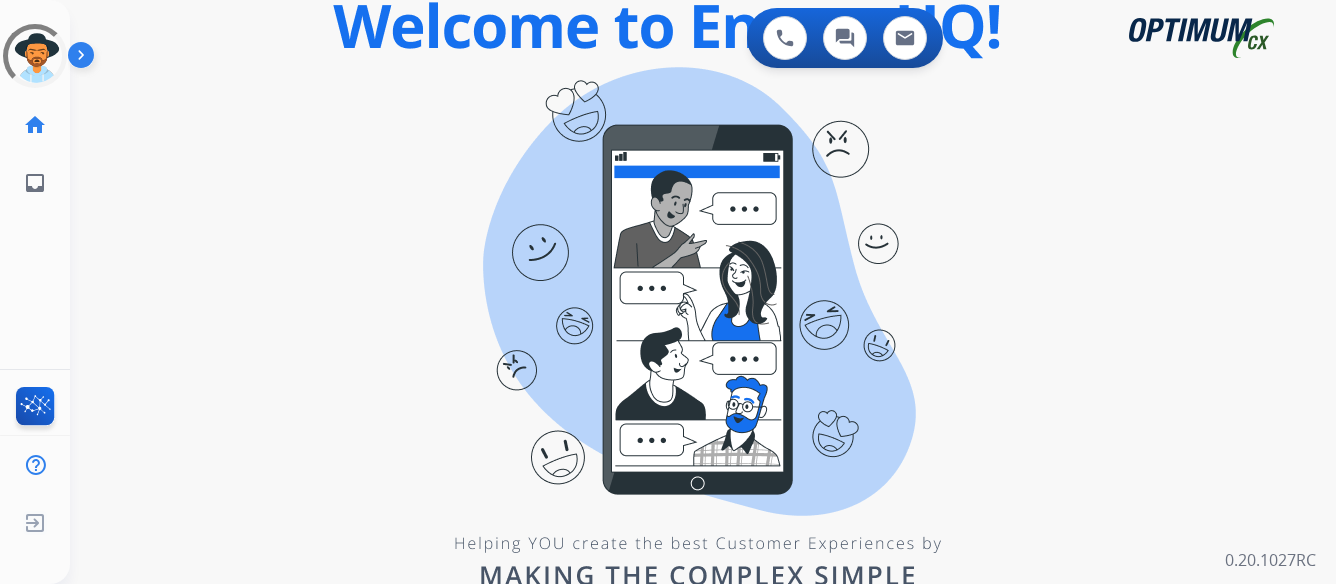 scroll, scrollTop: 0, scrollLeft: 0, axis: both 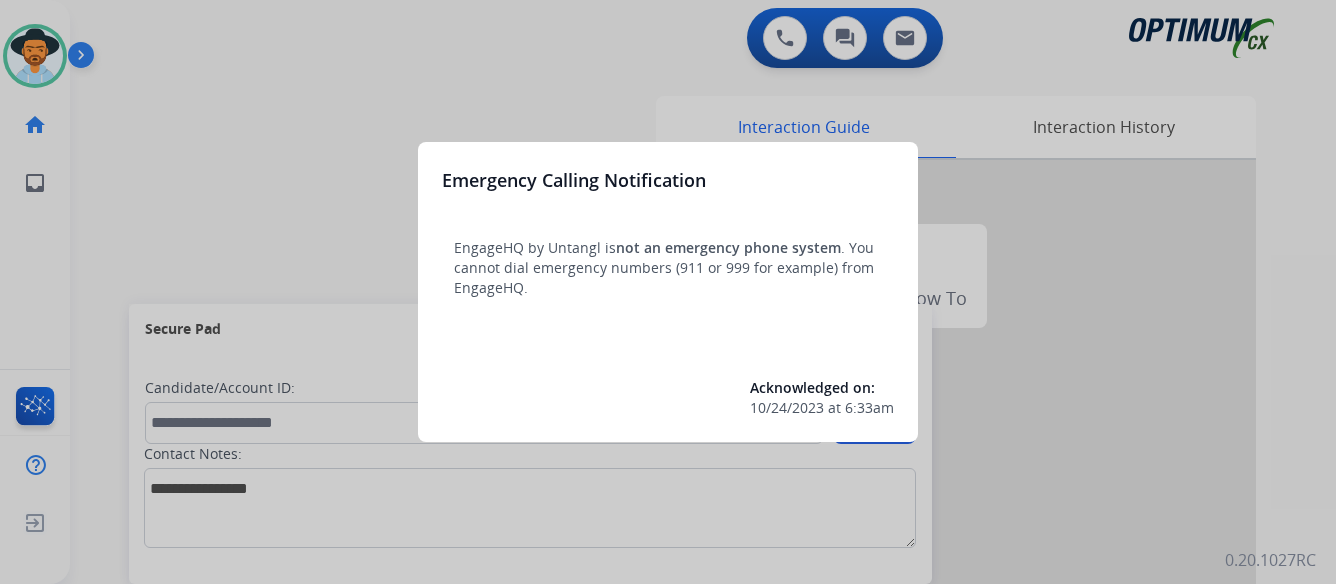 click at bounding box center (668, 292) 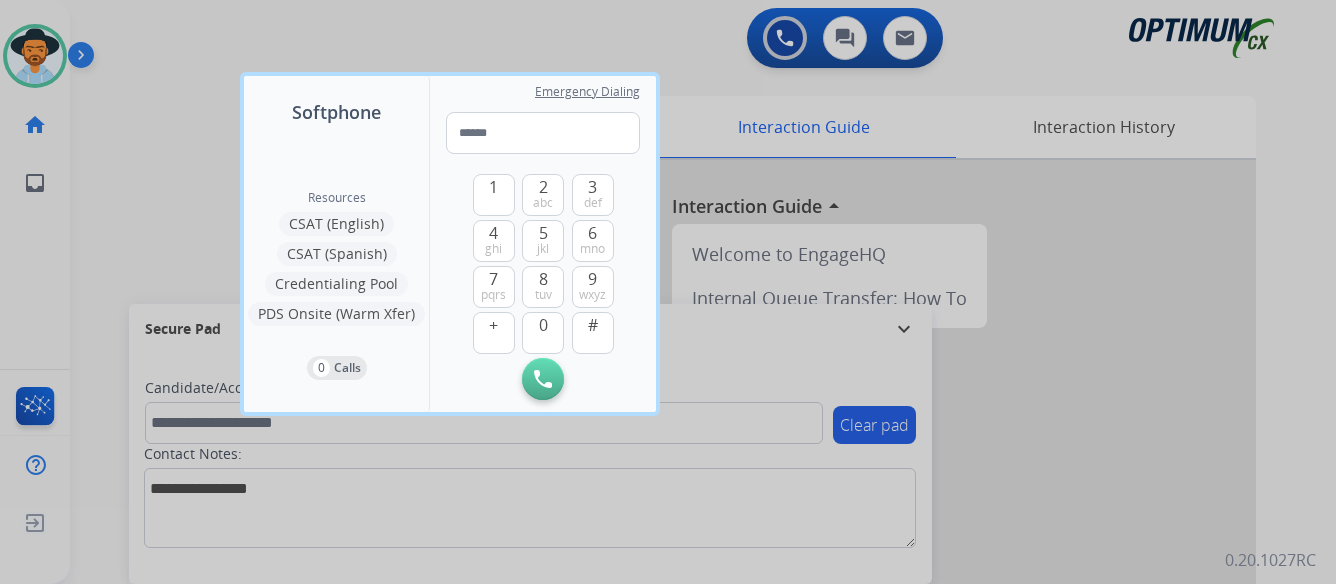click at bounding box center (668, 292) 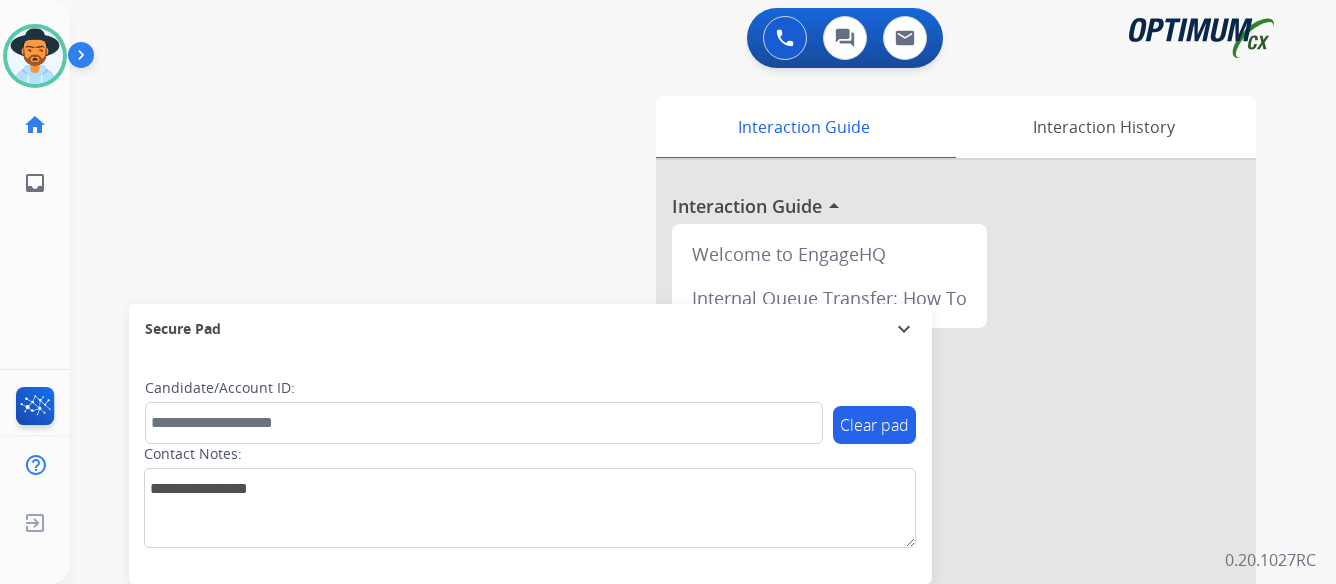 click at bounding box center (85, 59) 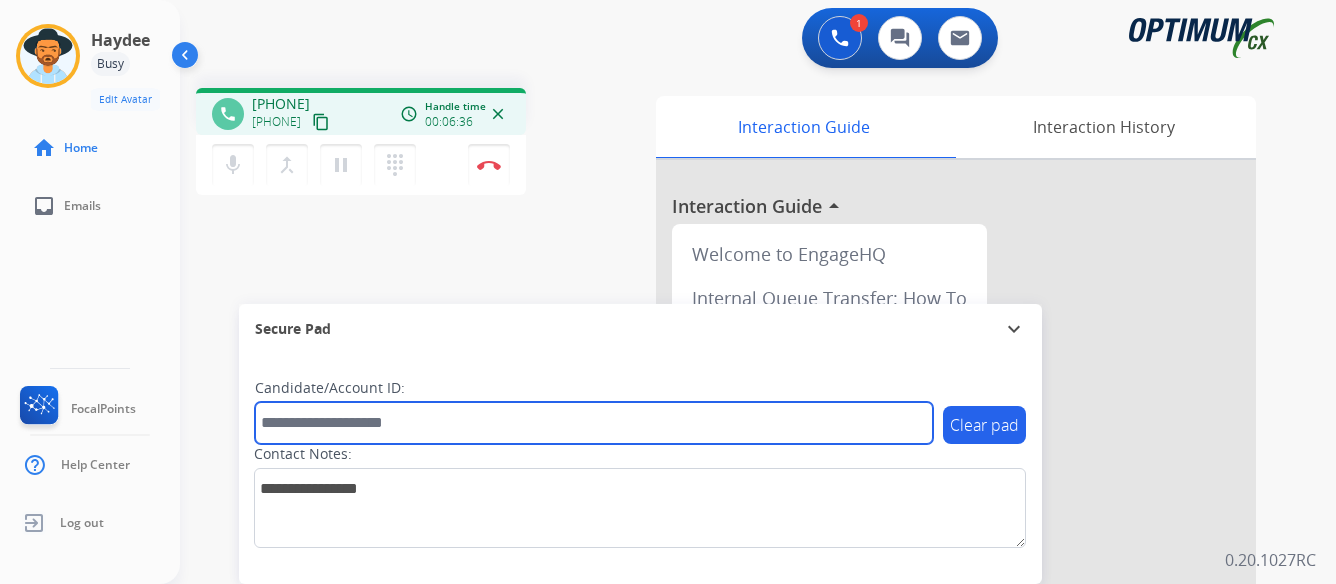 paste on "*******" 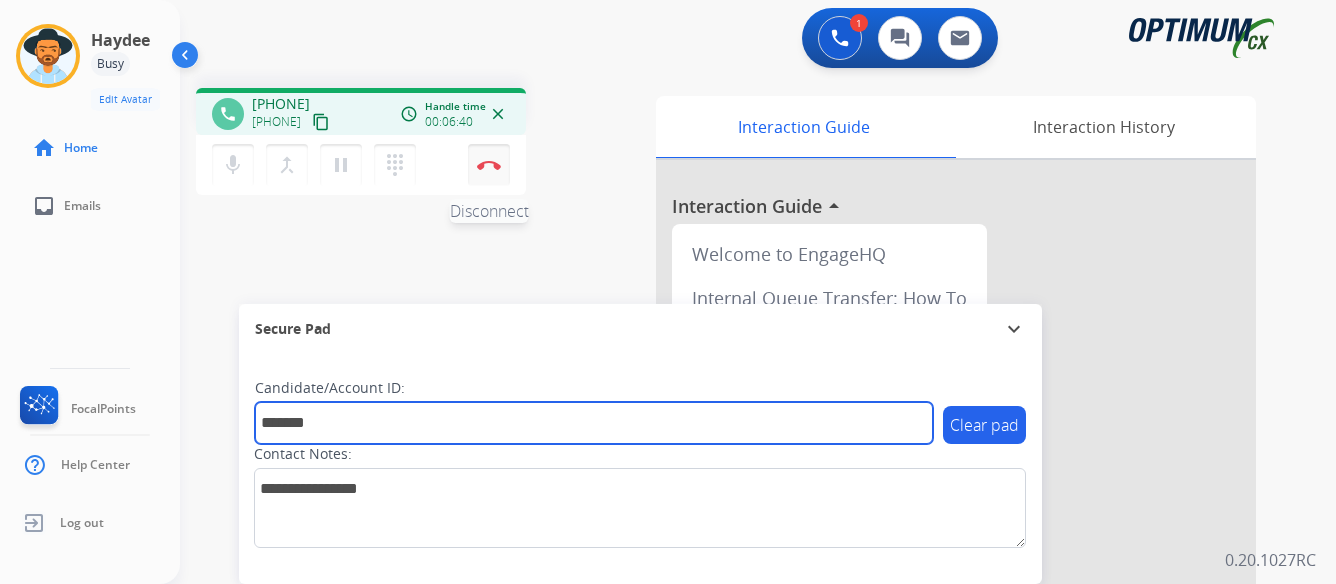 type on "*******" 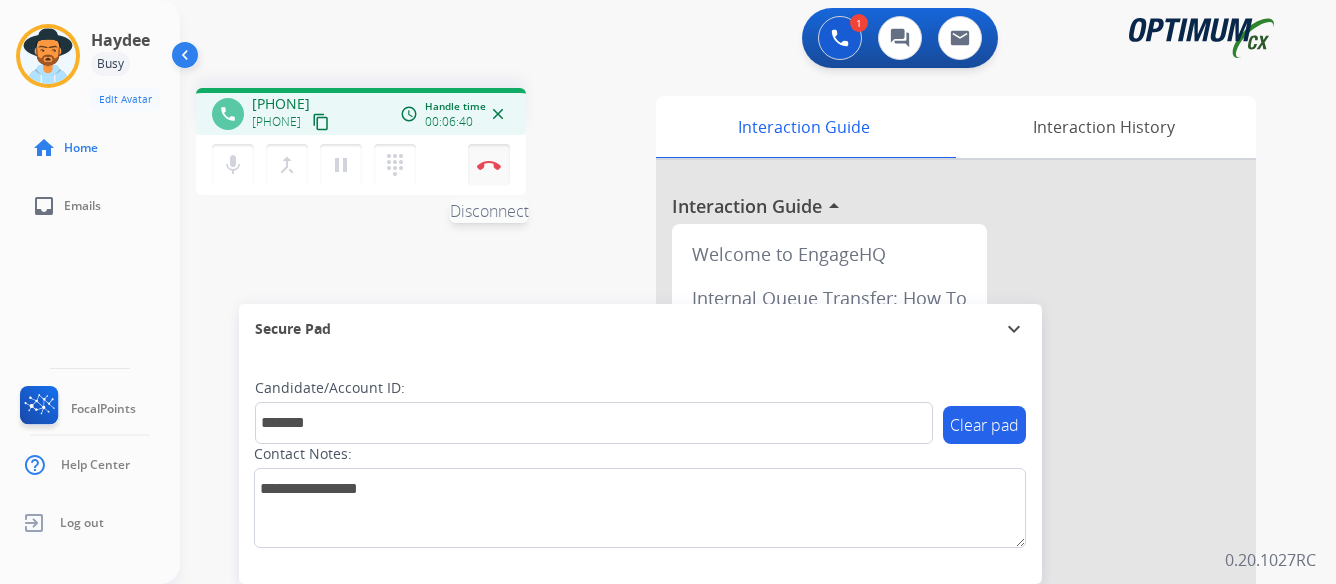 click at bounding box center (489, 165) 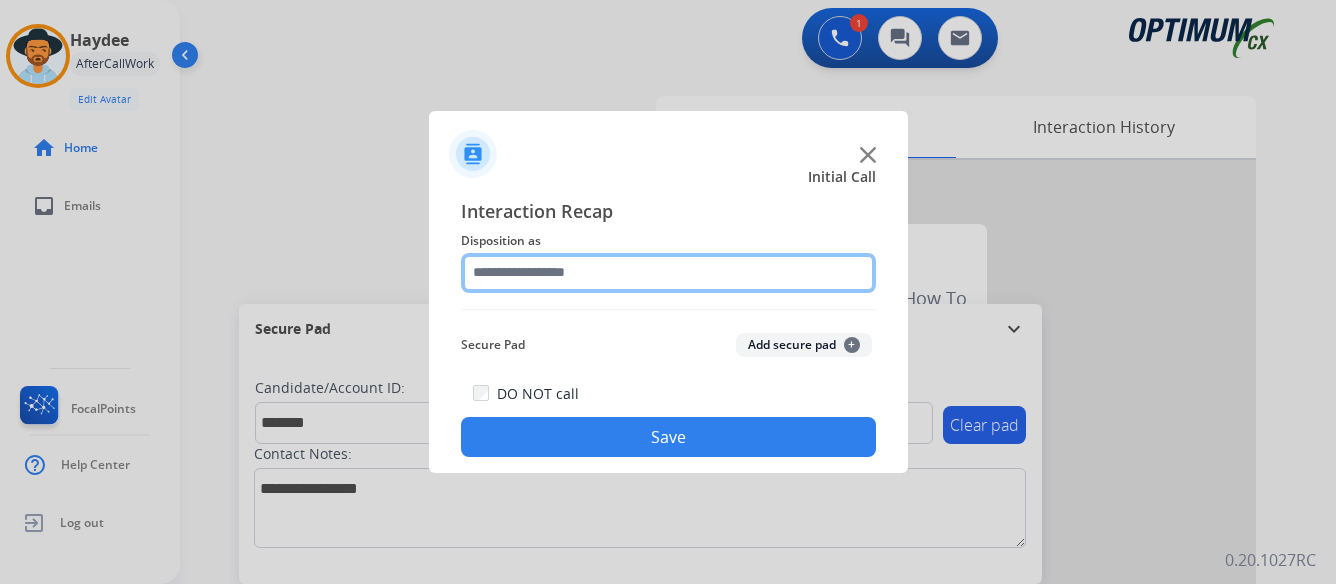 click 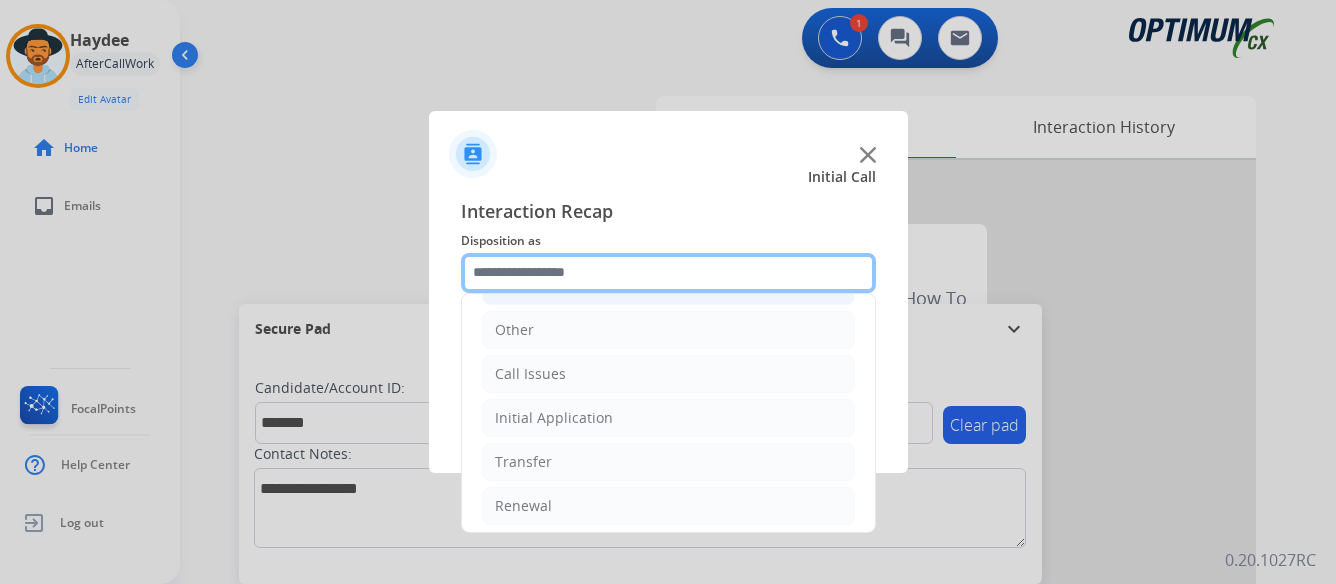 scroll, scrollTop: 136, scrollLeft: 0, axis: vertical 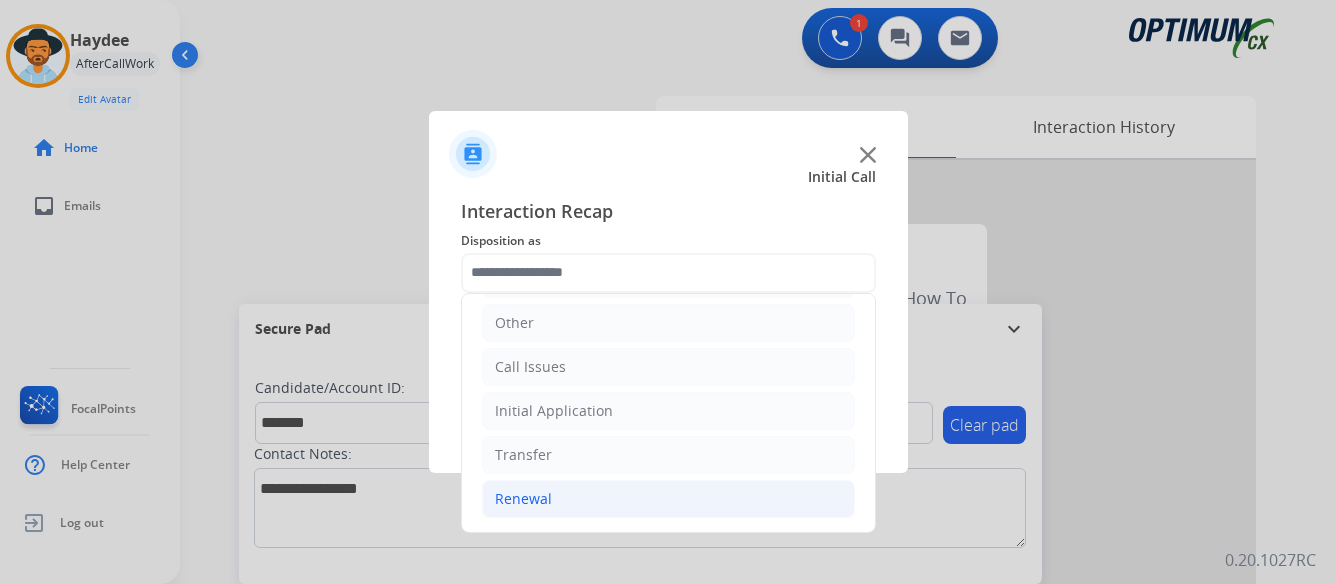 click on "Renewal" 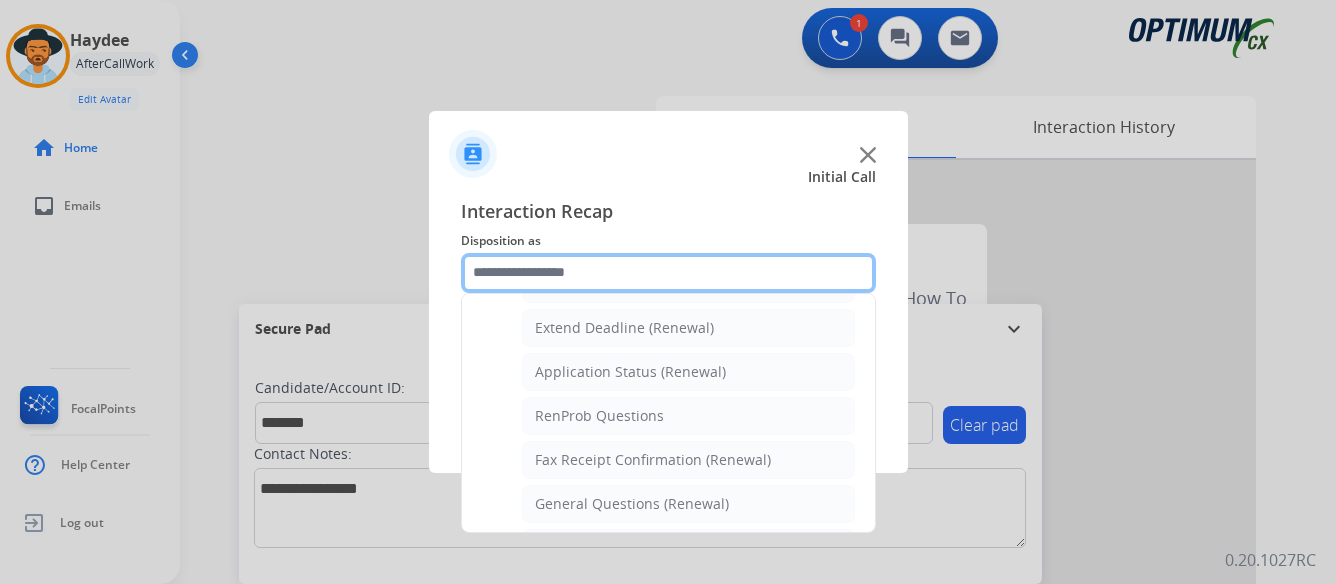 scroll, scrollTop: 436, scrollLeft: 0, axis: vertical 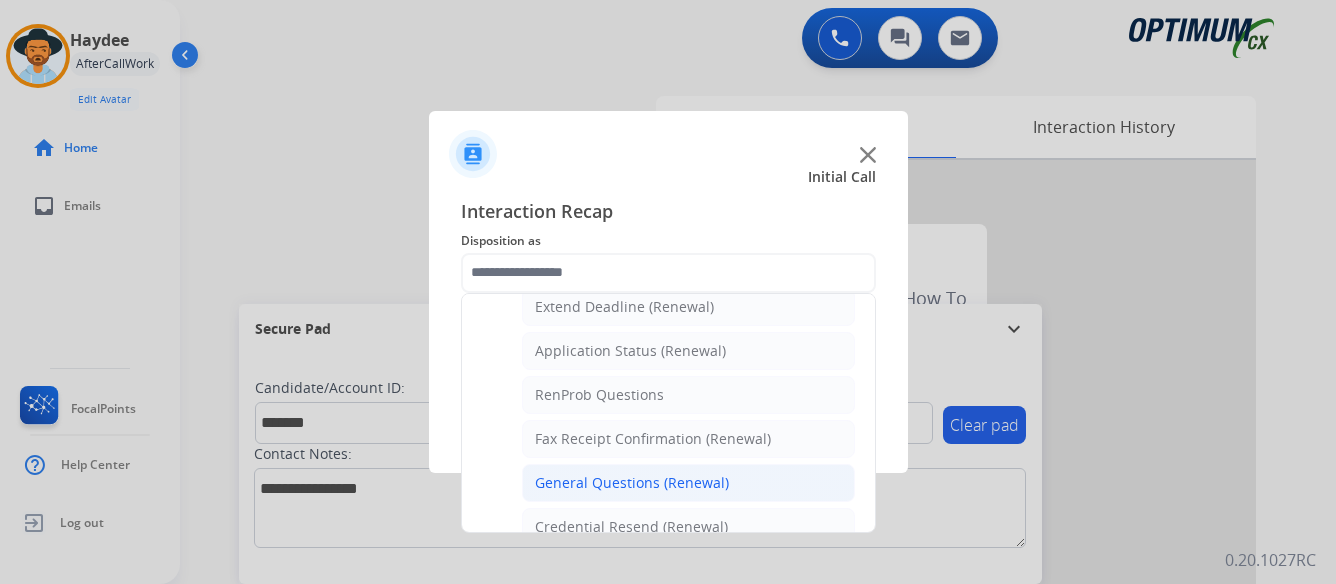click on "General Questions (Renewal)" 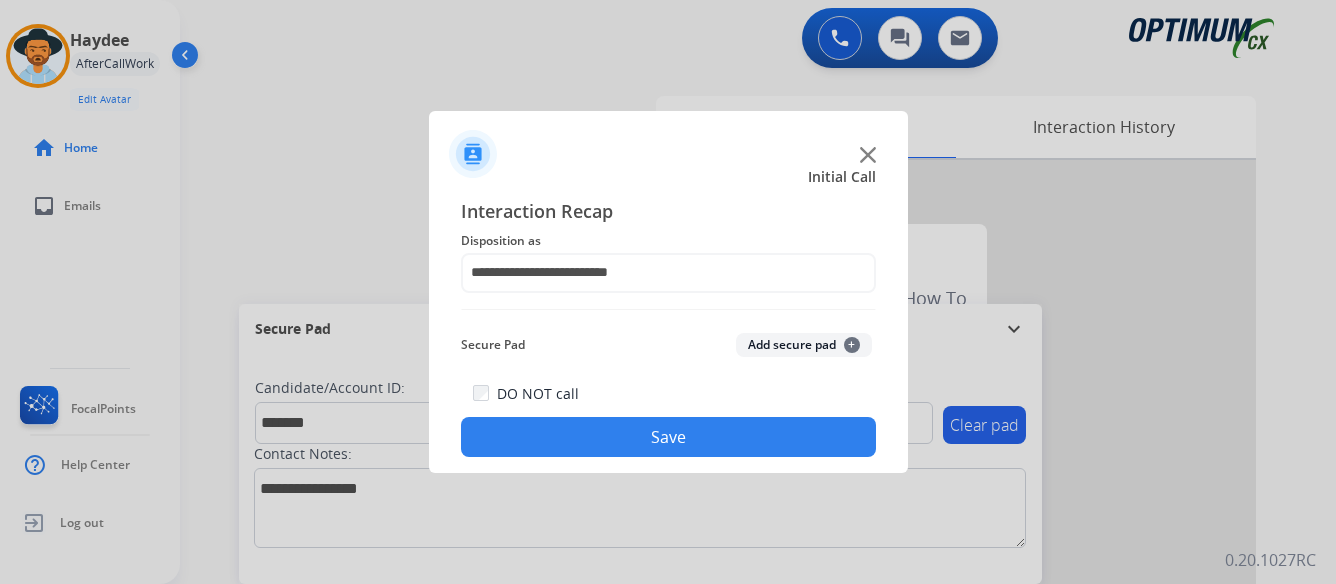 click on "Save" 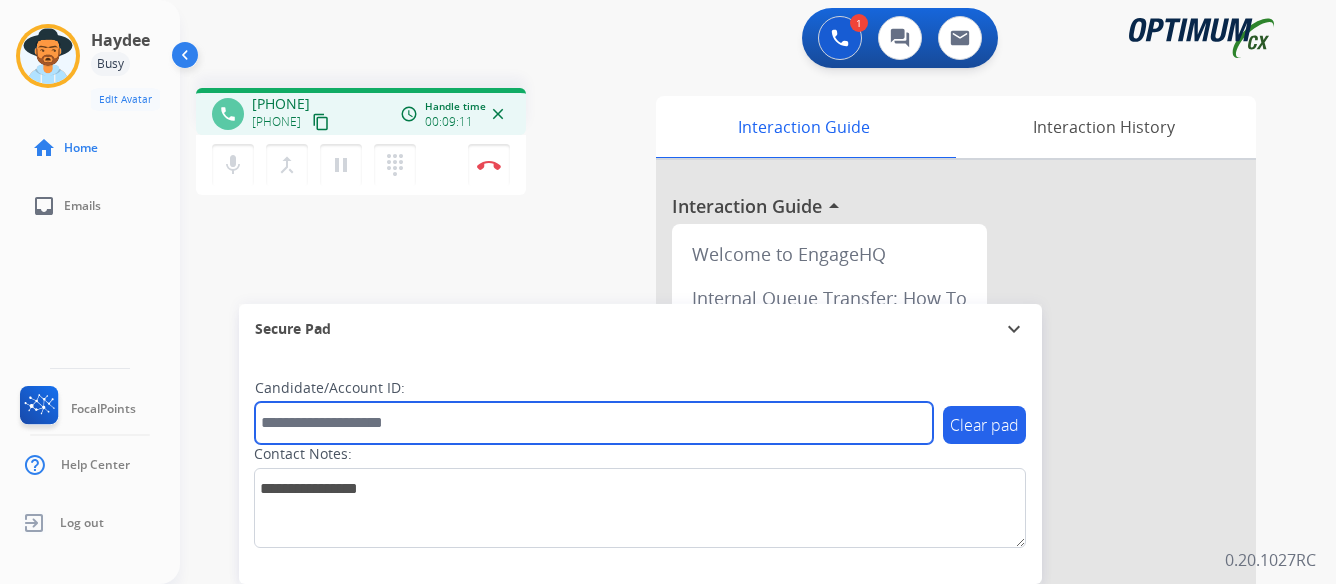 paste on "*******" 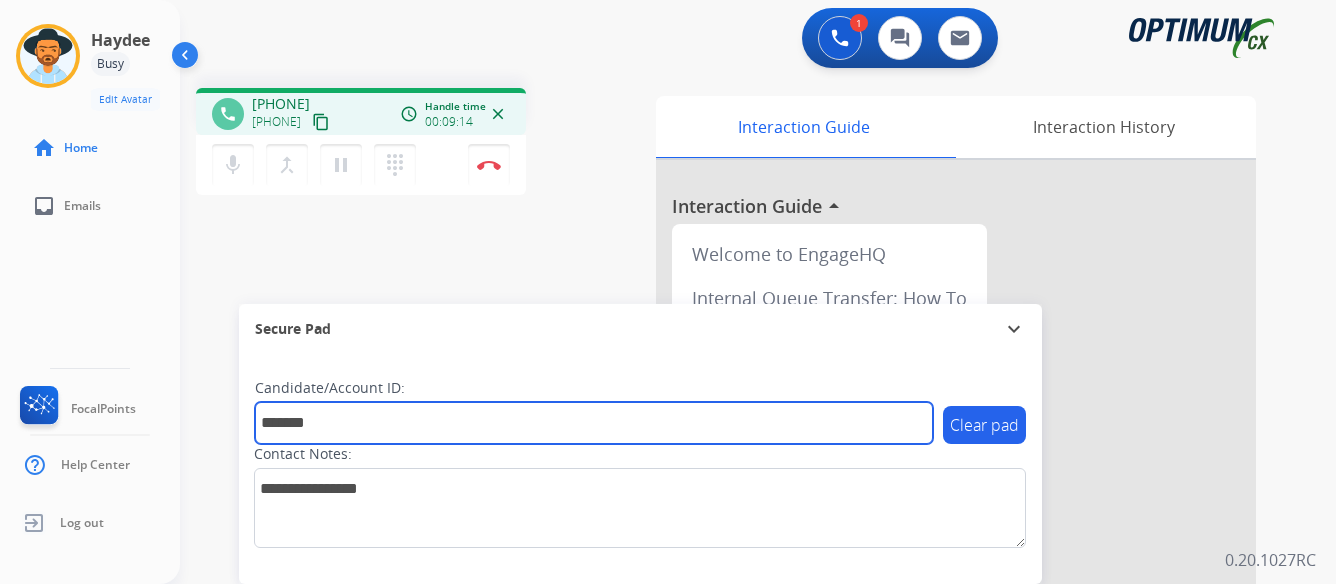 type on "*******" 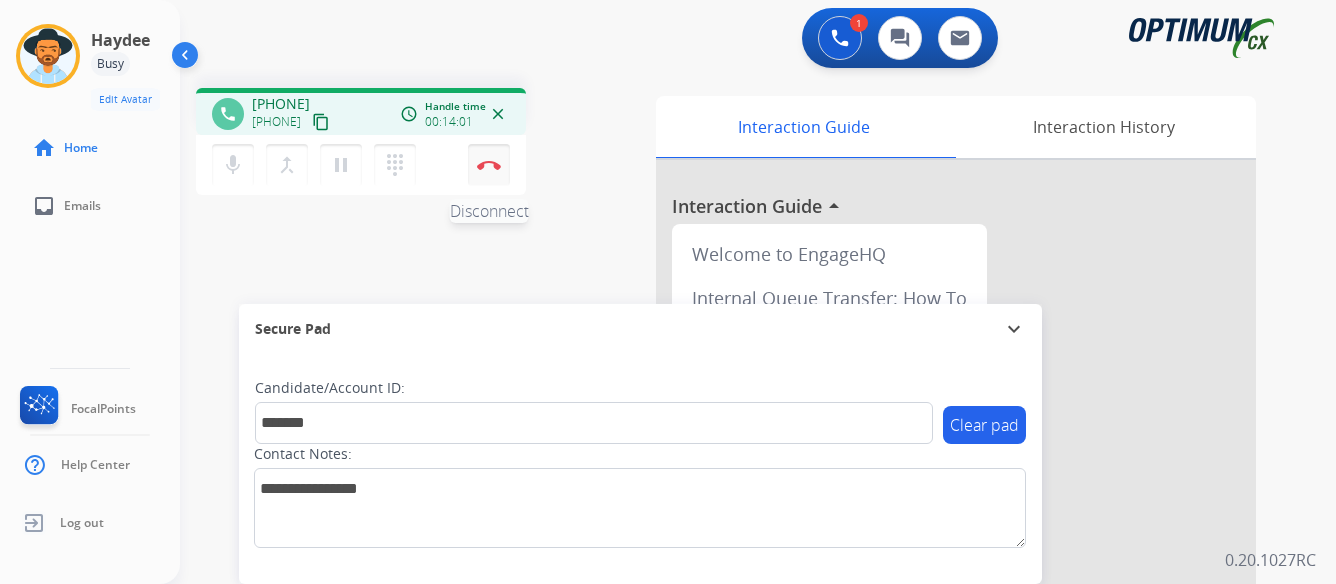 click at bounding box center (489, 165) 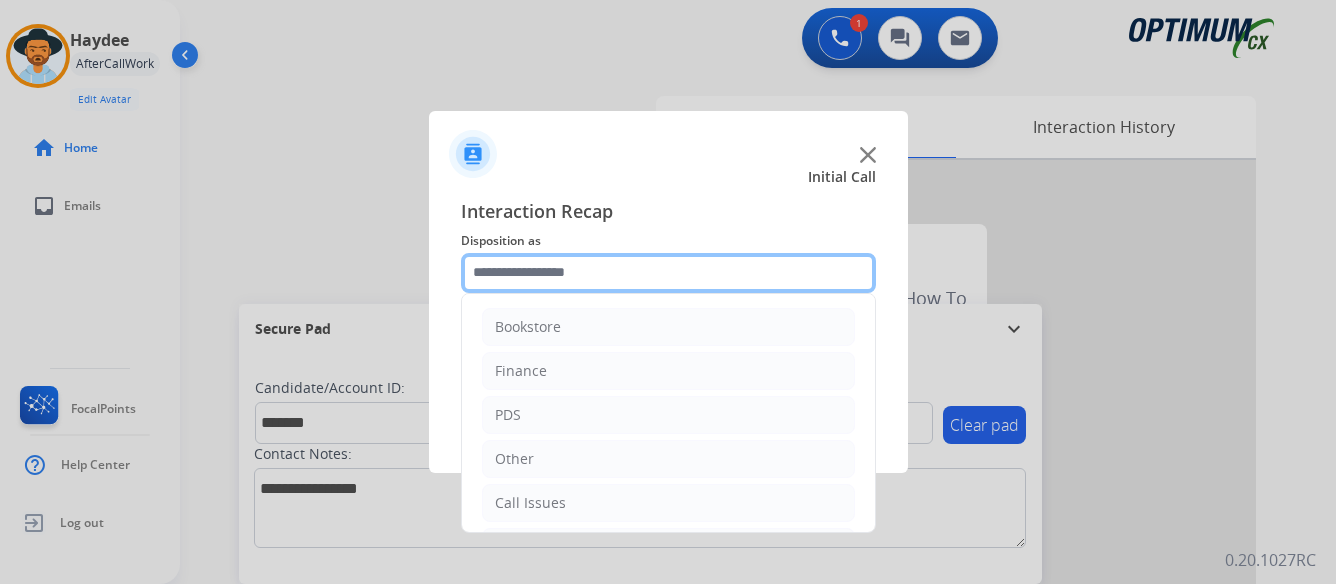 click 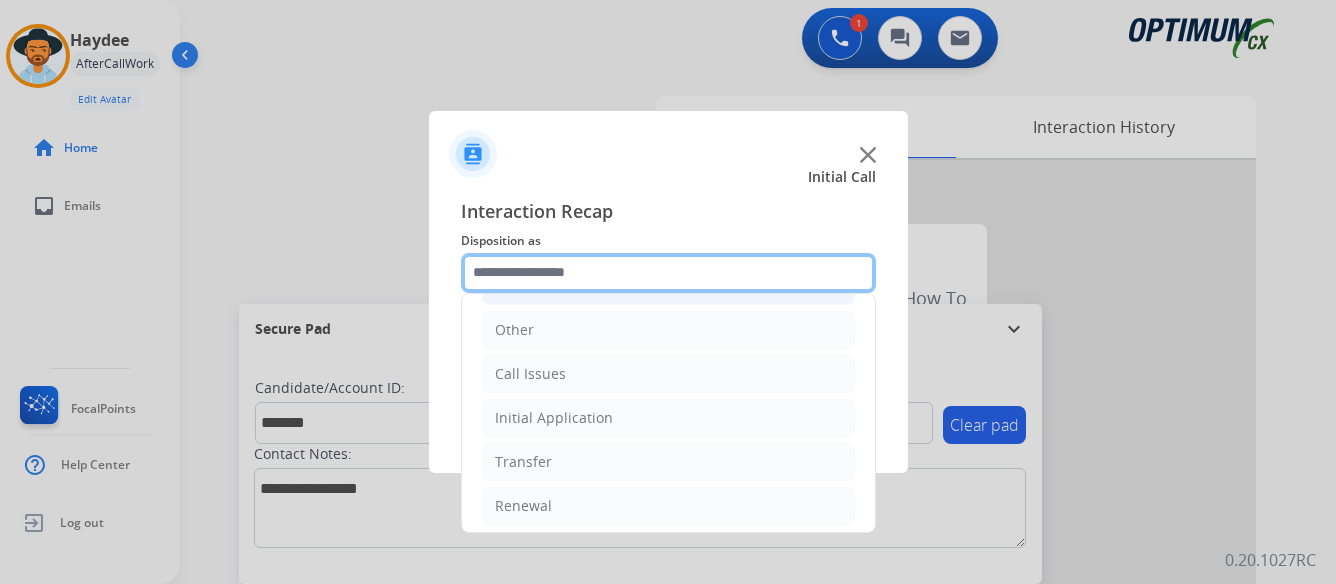scroll, scrollTop: 136, scrollLeft: 0, axis: vertical 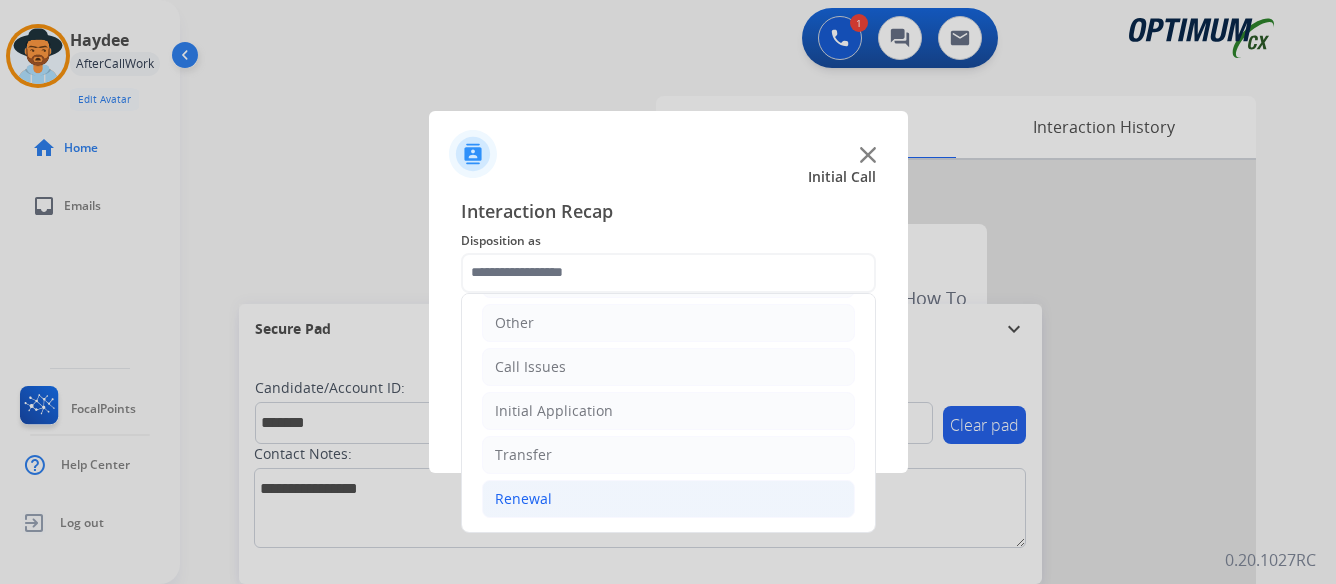 click on "Renewal" 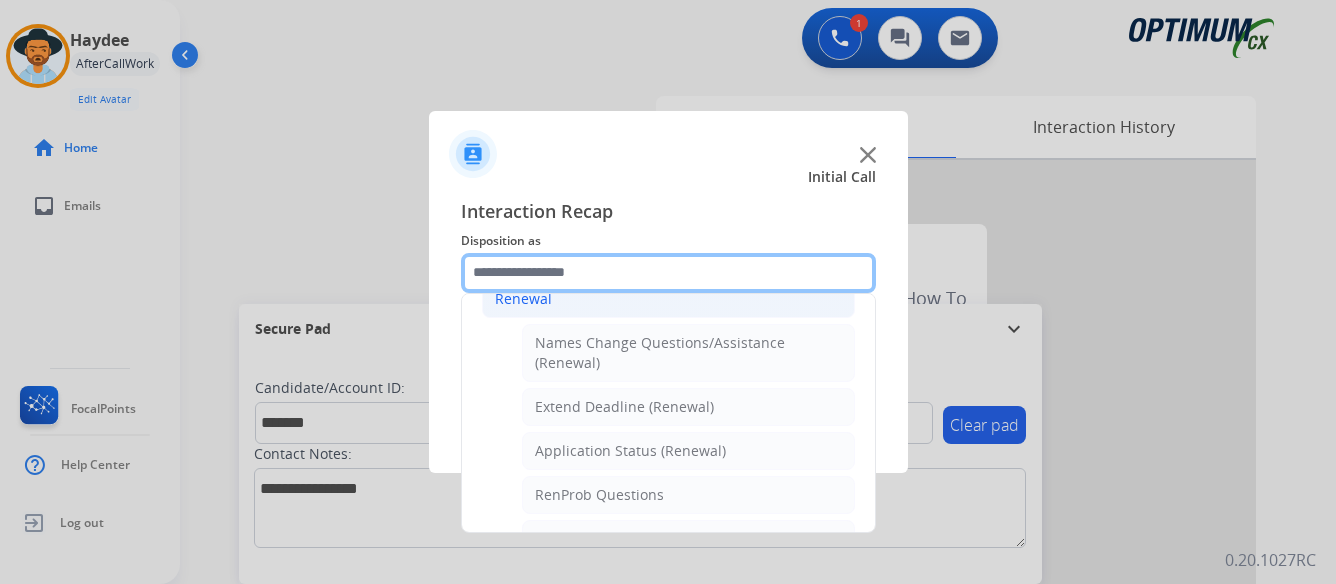 scroll, scrollTop: 436, scrollLeft: 0, axis: vertical 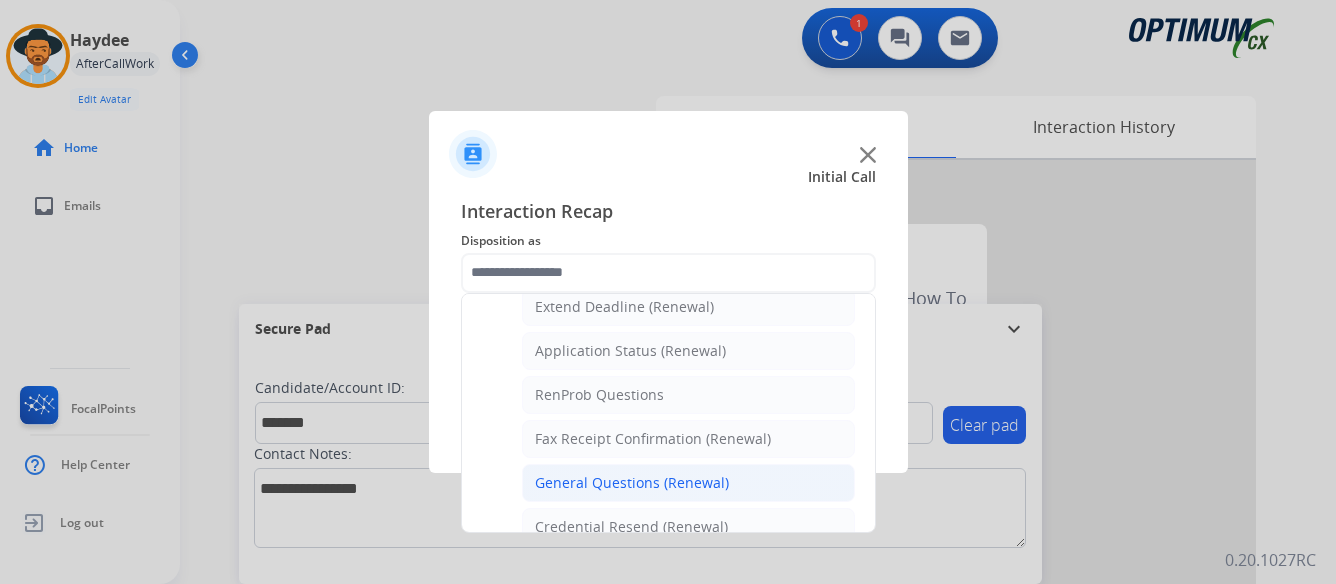 click on "General Questions (Renewal)" 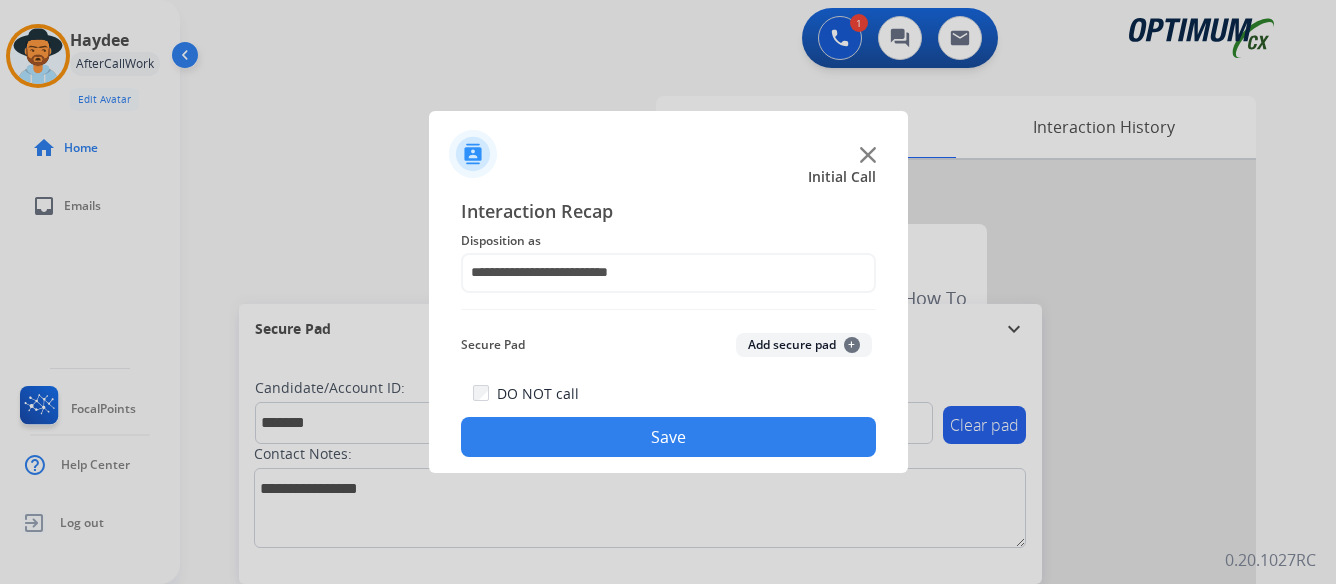 click on "Save" 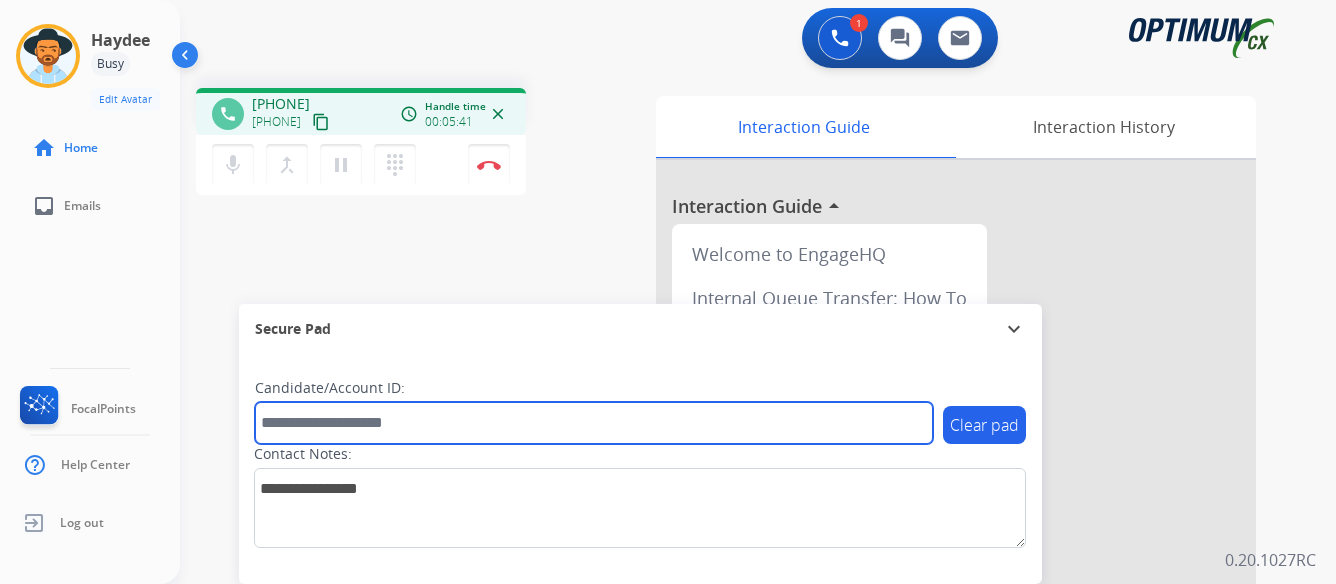 paste on "*******" 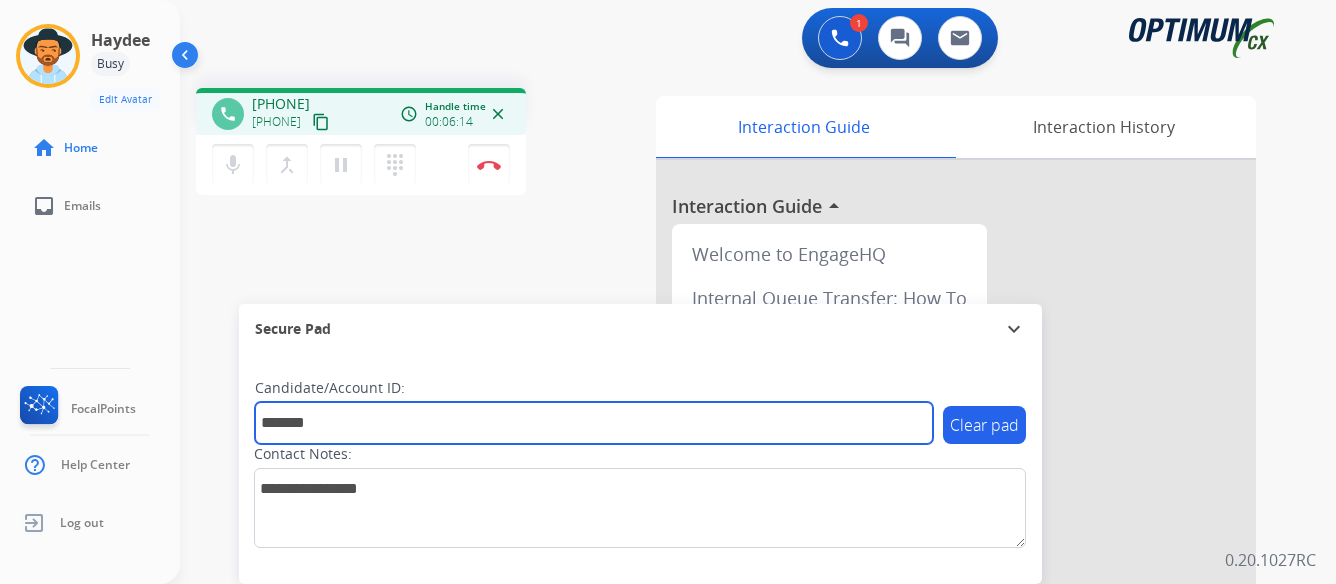 type on "*******" 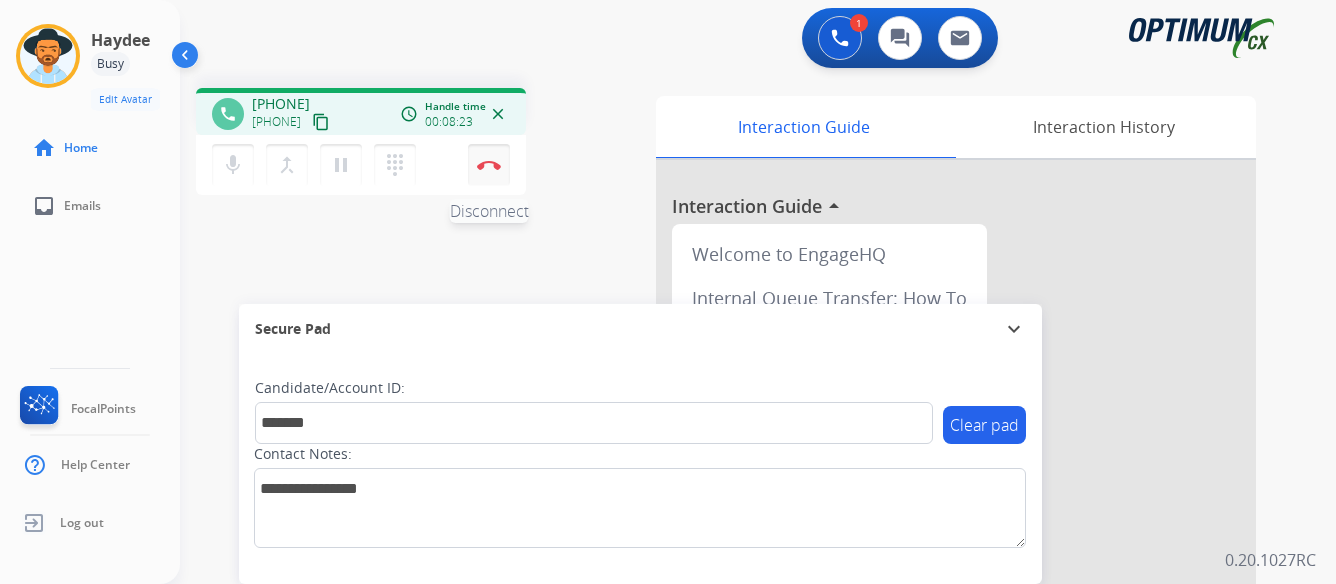 click at bounding box center [489, 165] 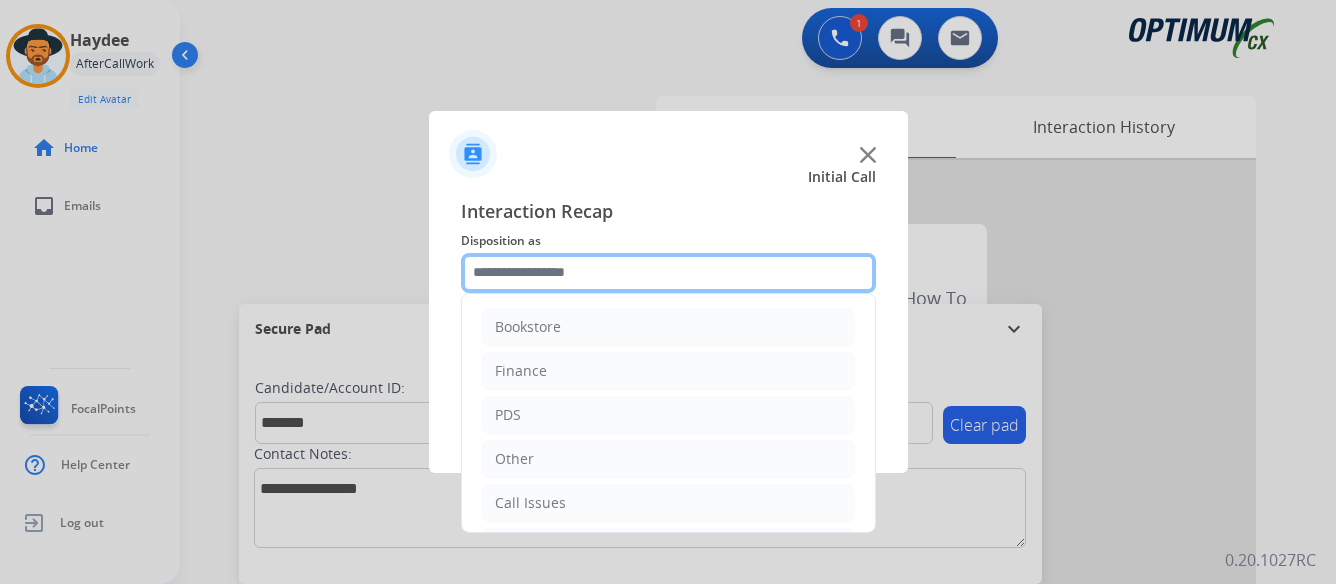 click 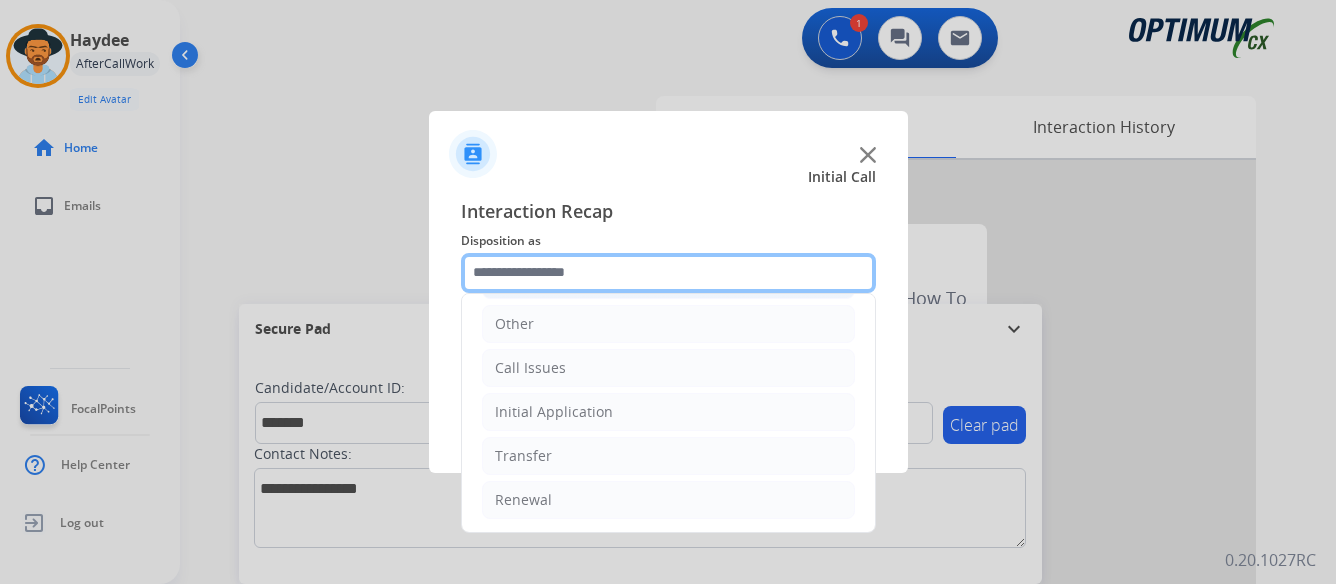 scroll, scrollTop: 136, scrollLeft: 0, axis: vertical 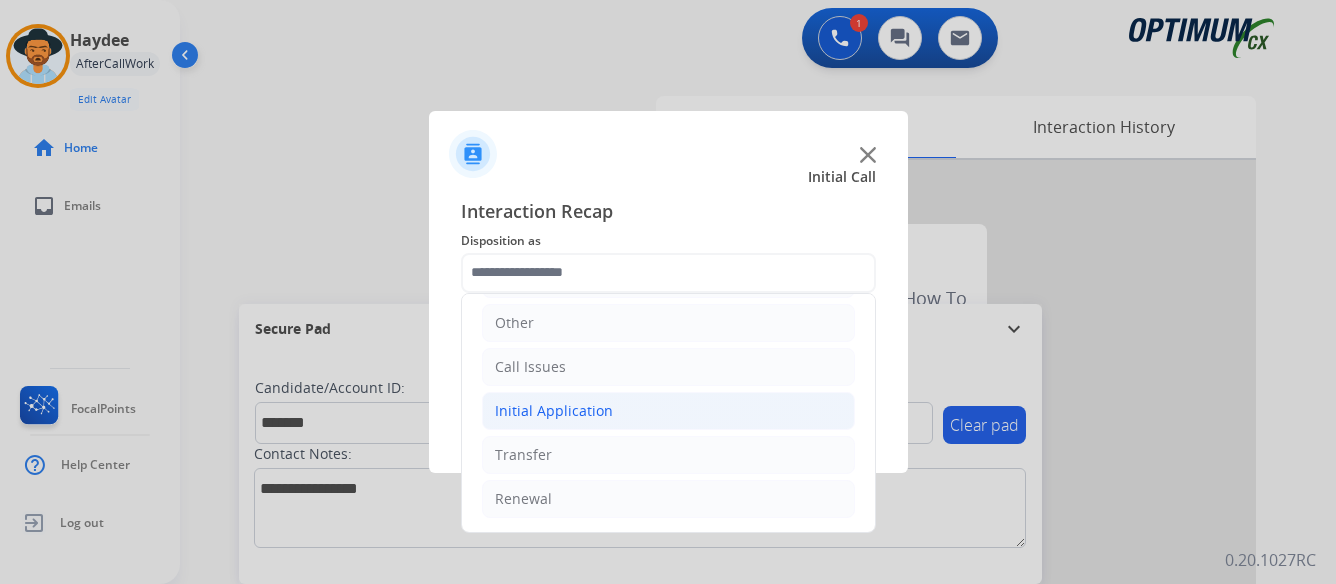 click on "Initial Application" 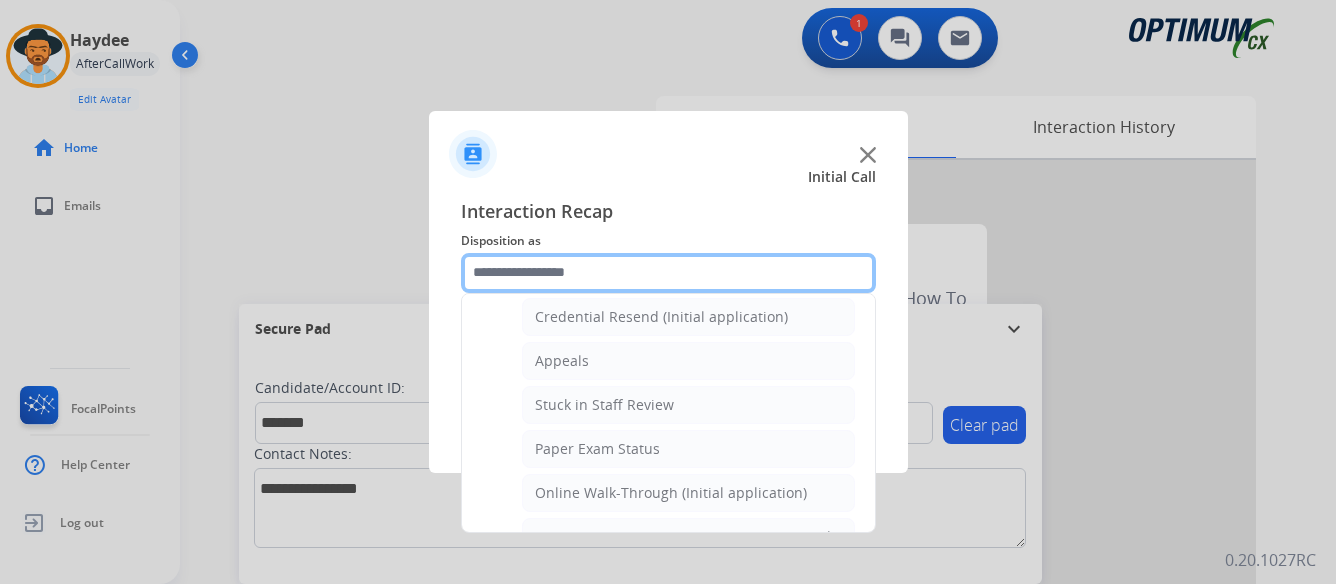 scroll, scrollTop: 336, scrollLeft: 0, axis: vertical 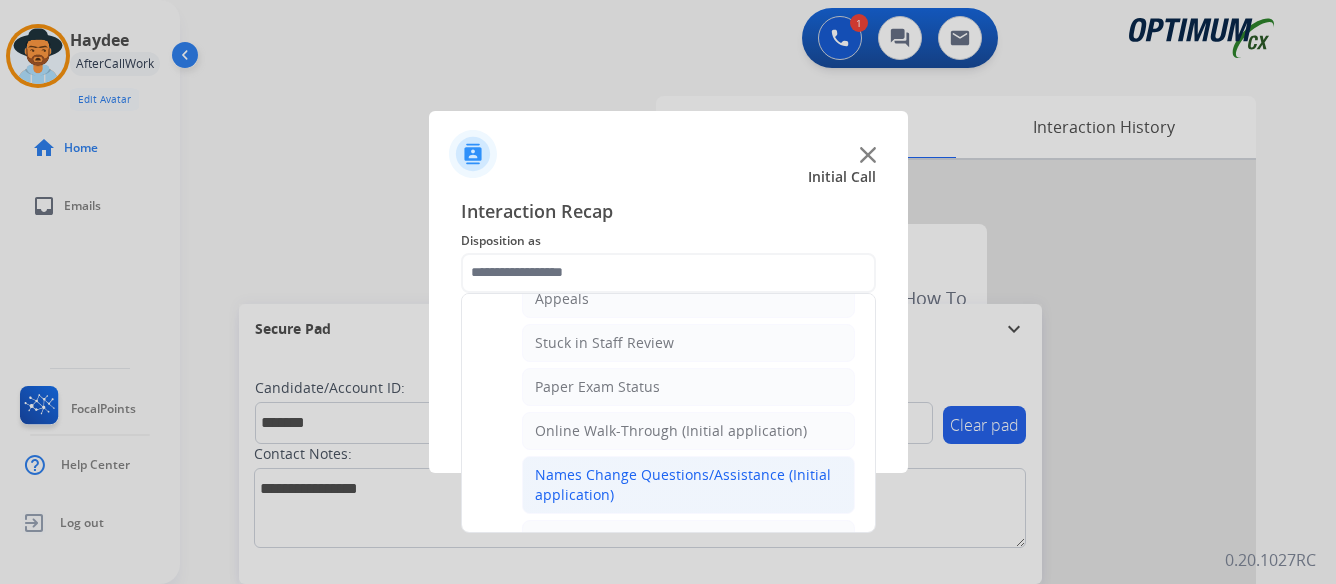 click on "Names Change Questions/Assistance (Initial application)" 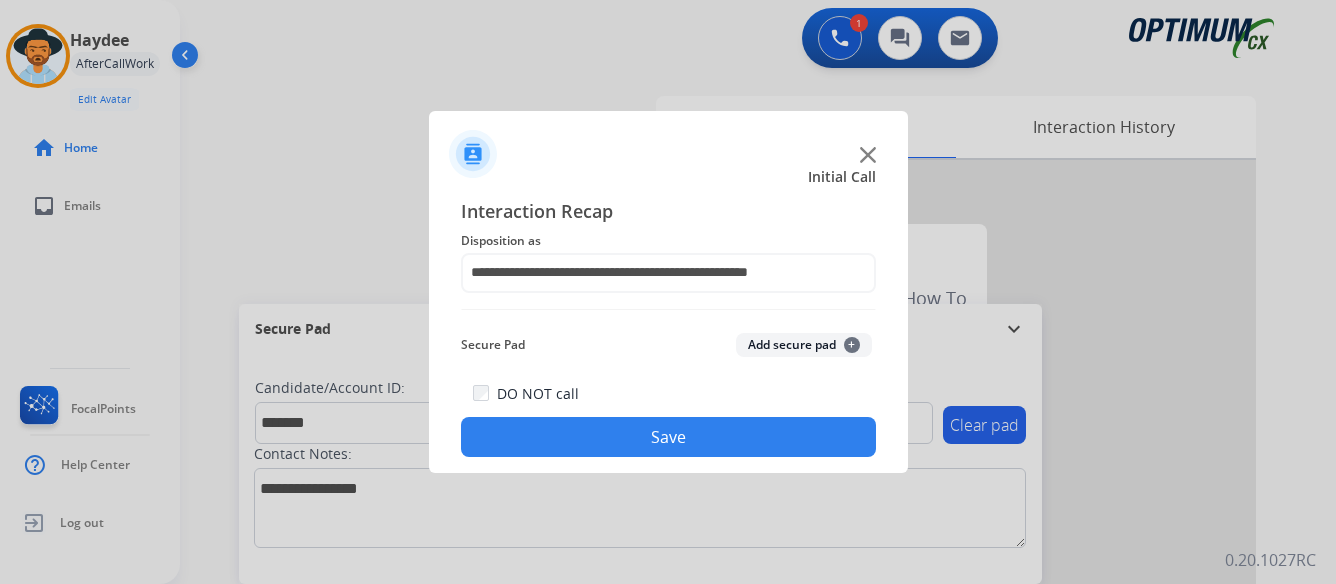 click on "Save" 